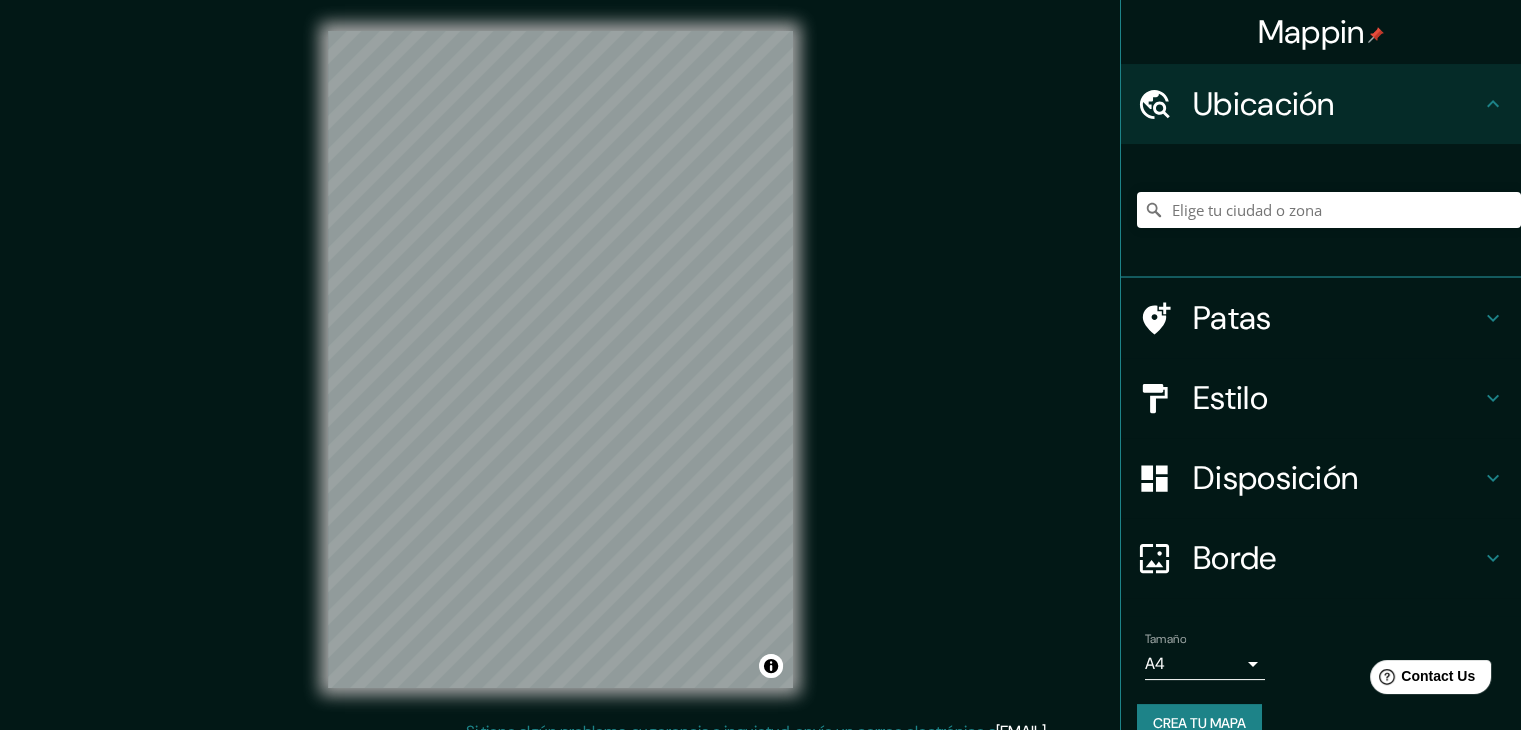 scroll, scrollTop: 0, scrollLeft: 0, axis: both 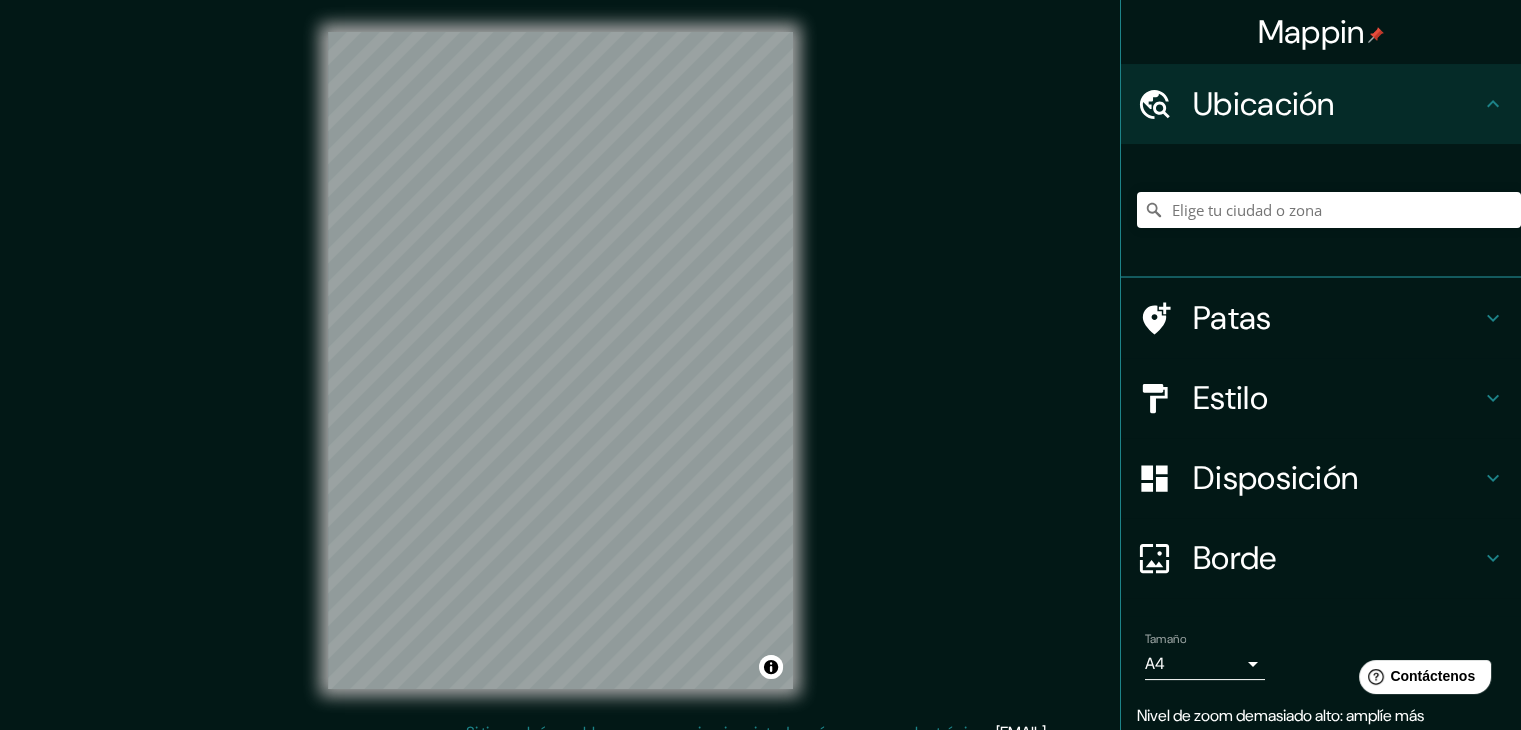click on "Ubicación" at bounding box center [1321, 104] 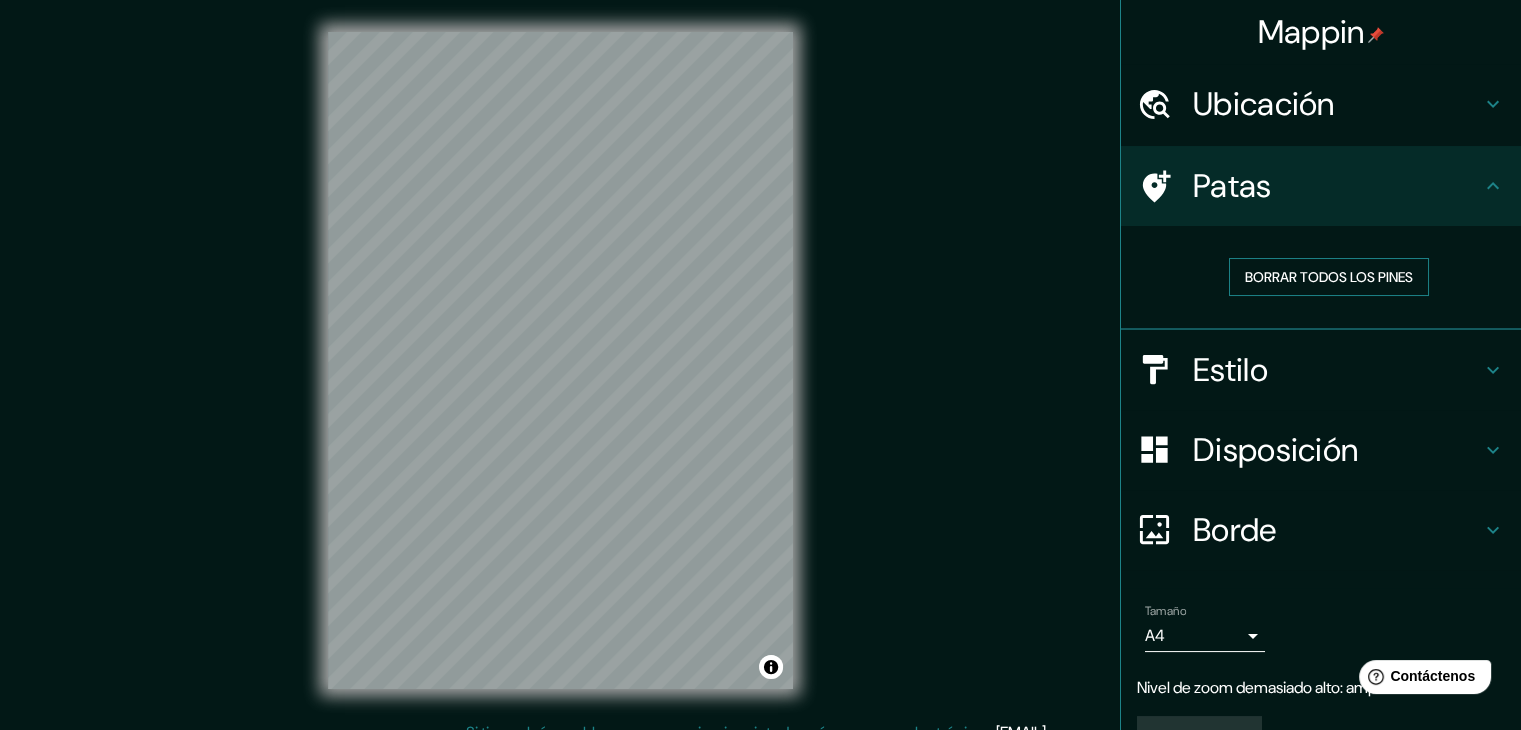 click on "Borrar todos los pines" at bounding box center [1329, 277] 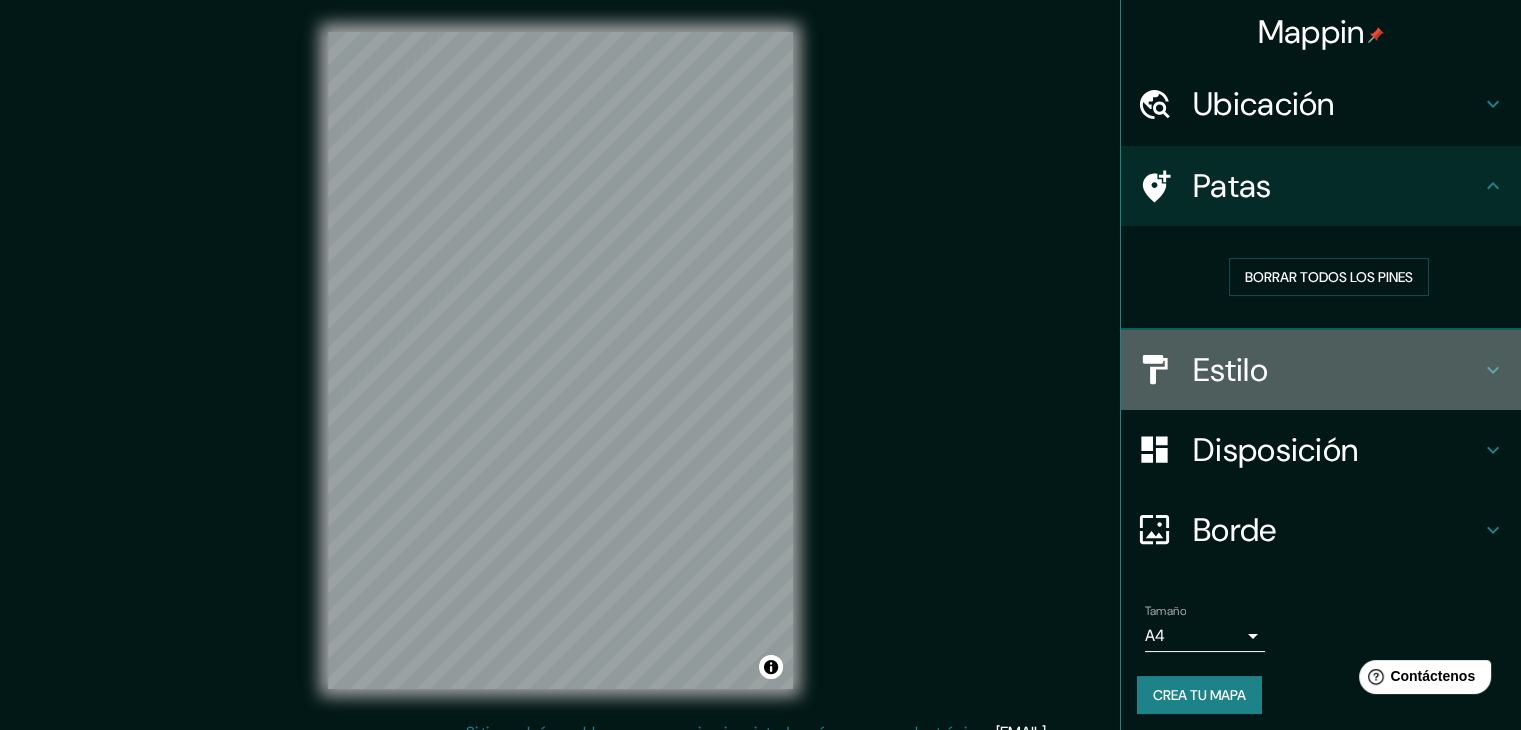 click on "Estilo" at bounding box center [1337, 370] 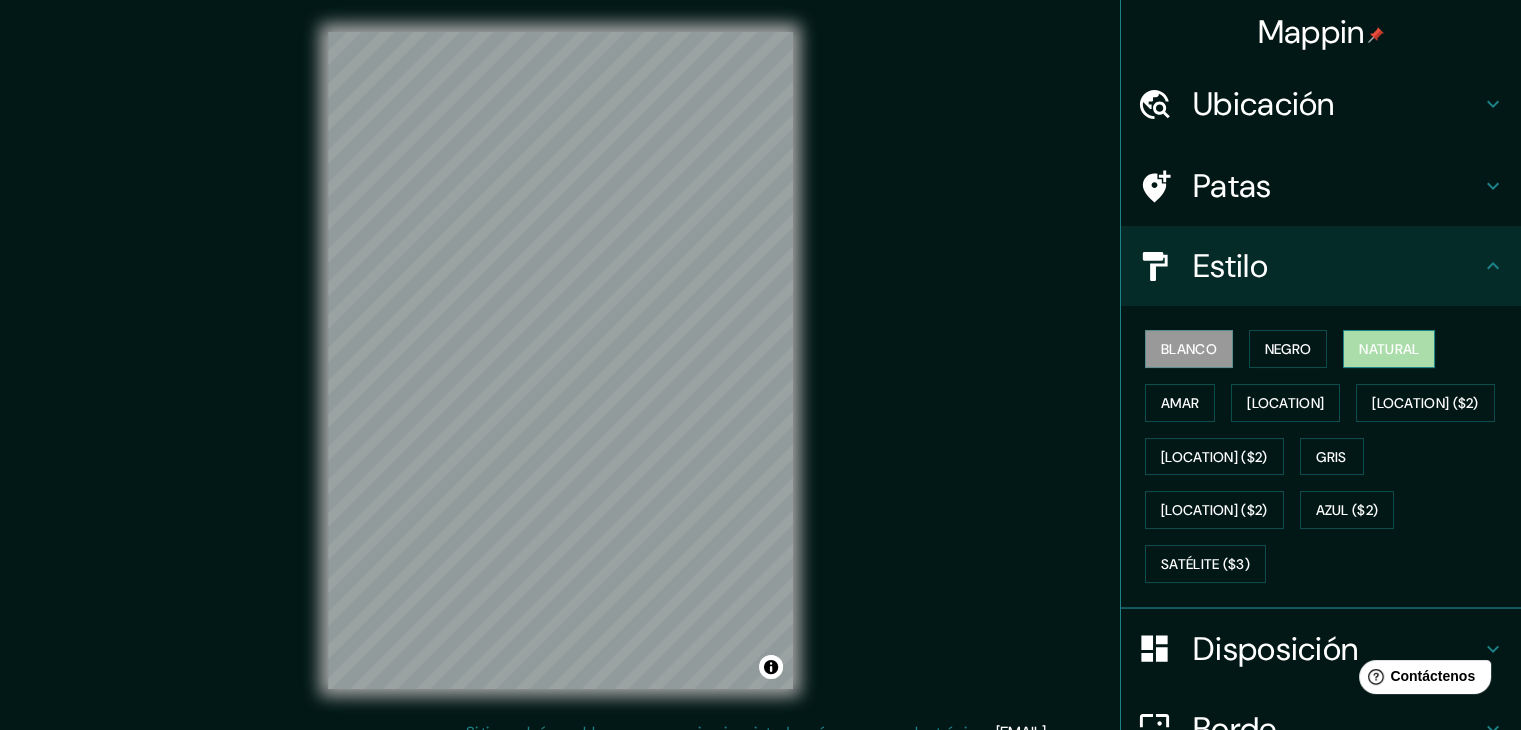 click on "Natural" at bounding box center (1389, 349) 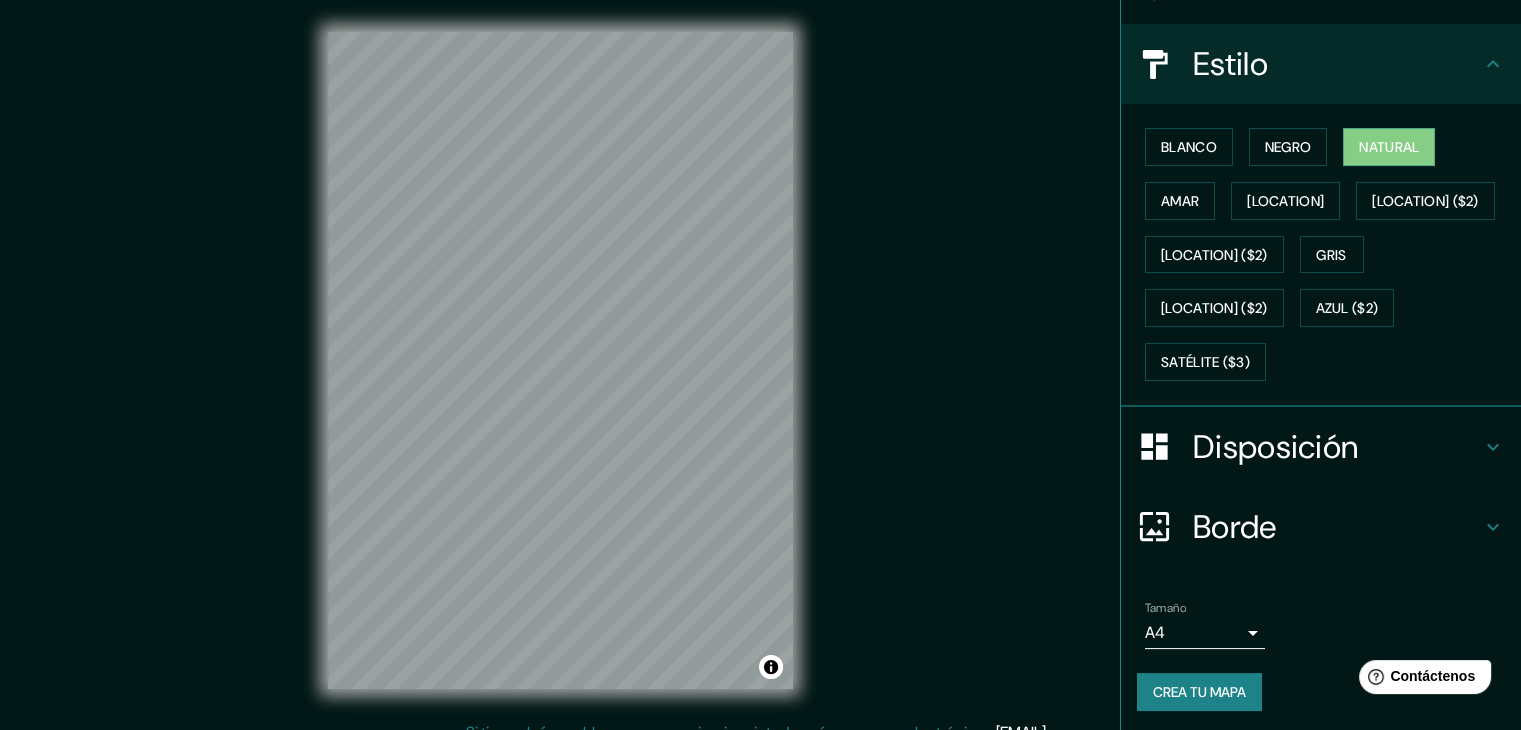 click on "Disposición" at bounding box center (1337, 447) 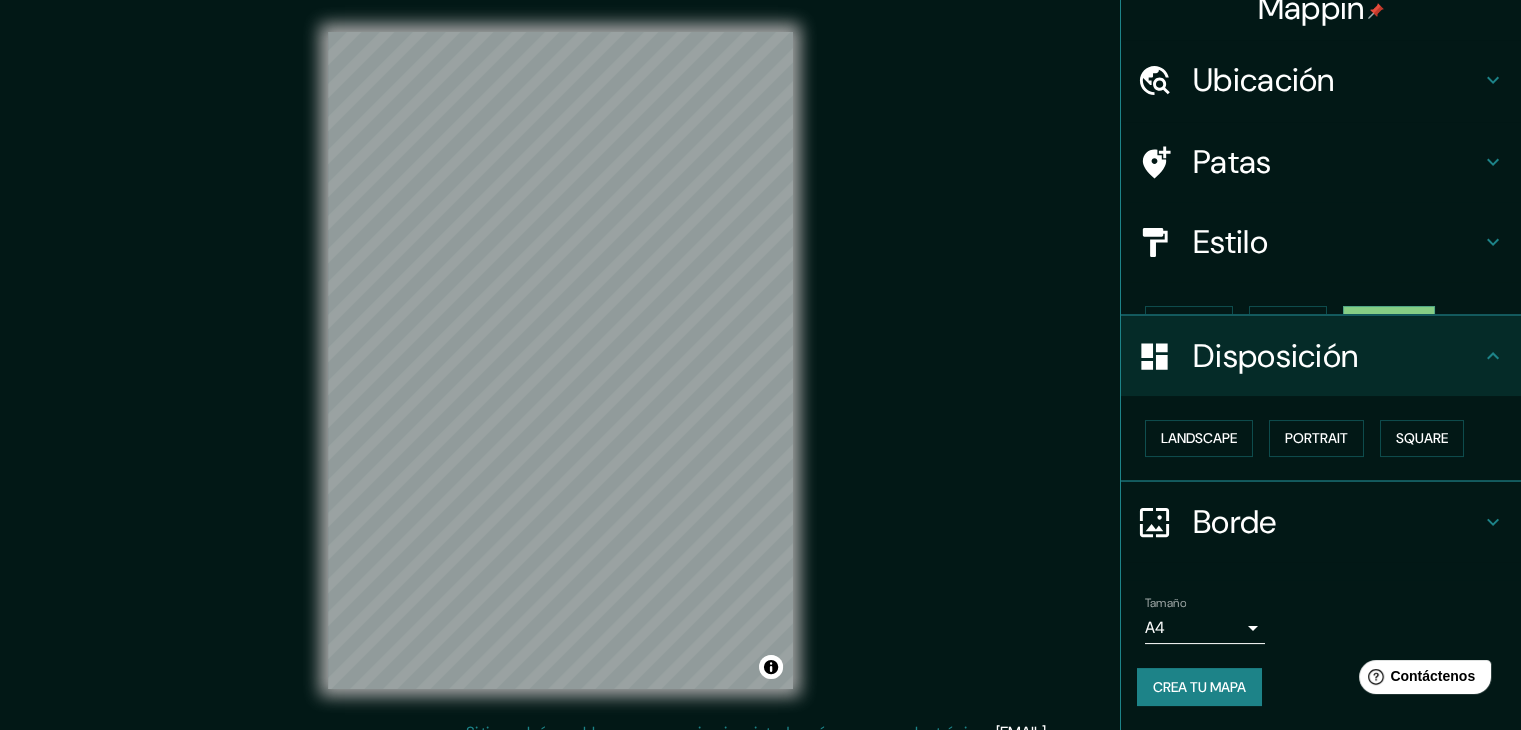 scroll, scrollTop: 0, scrollLeft: 0, axis: both 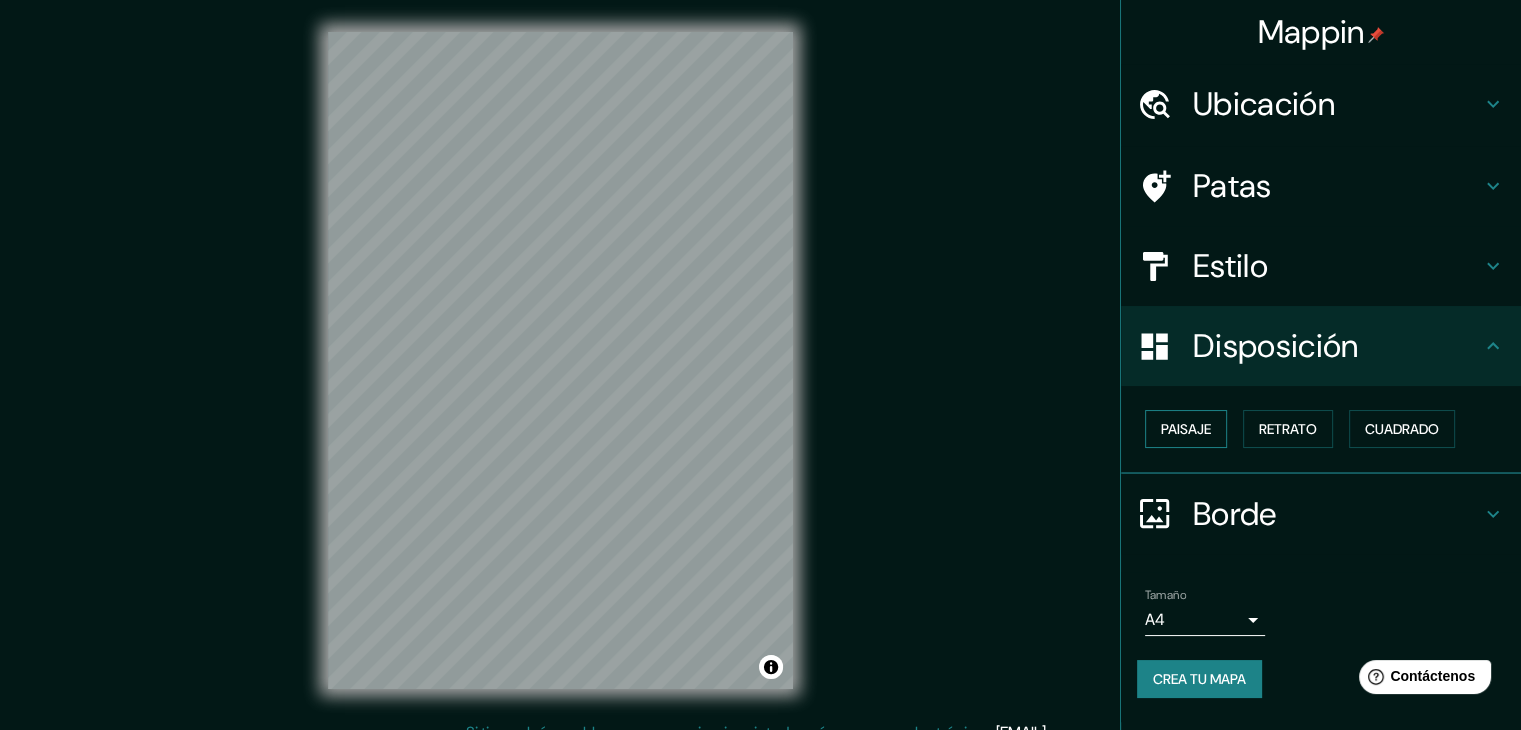 click on "Paisaje" at bounding box center [1186, 429] 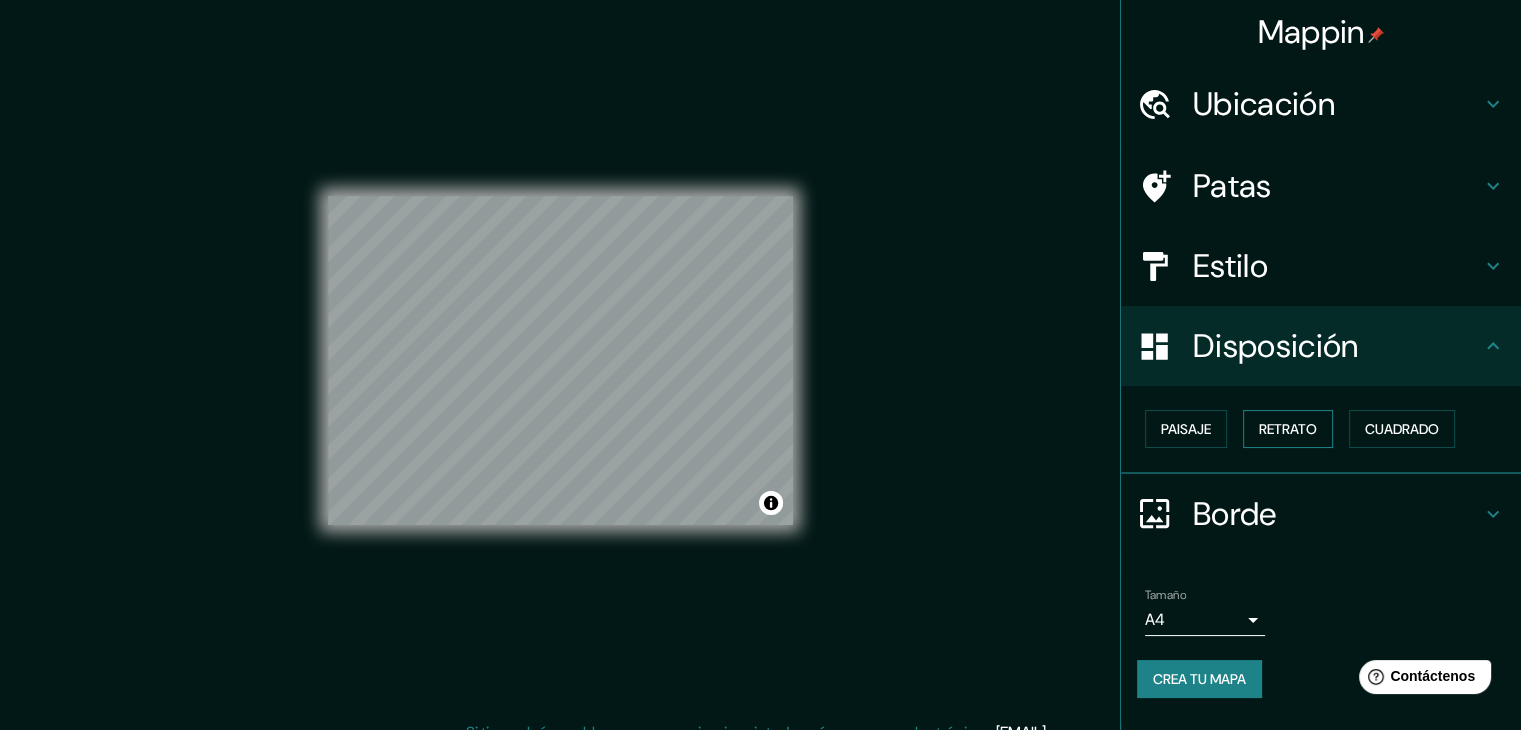 click on "Retrato" at bounding box center (1288, 429) 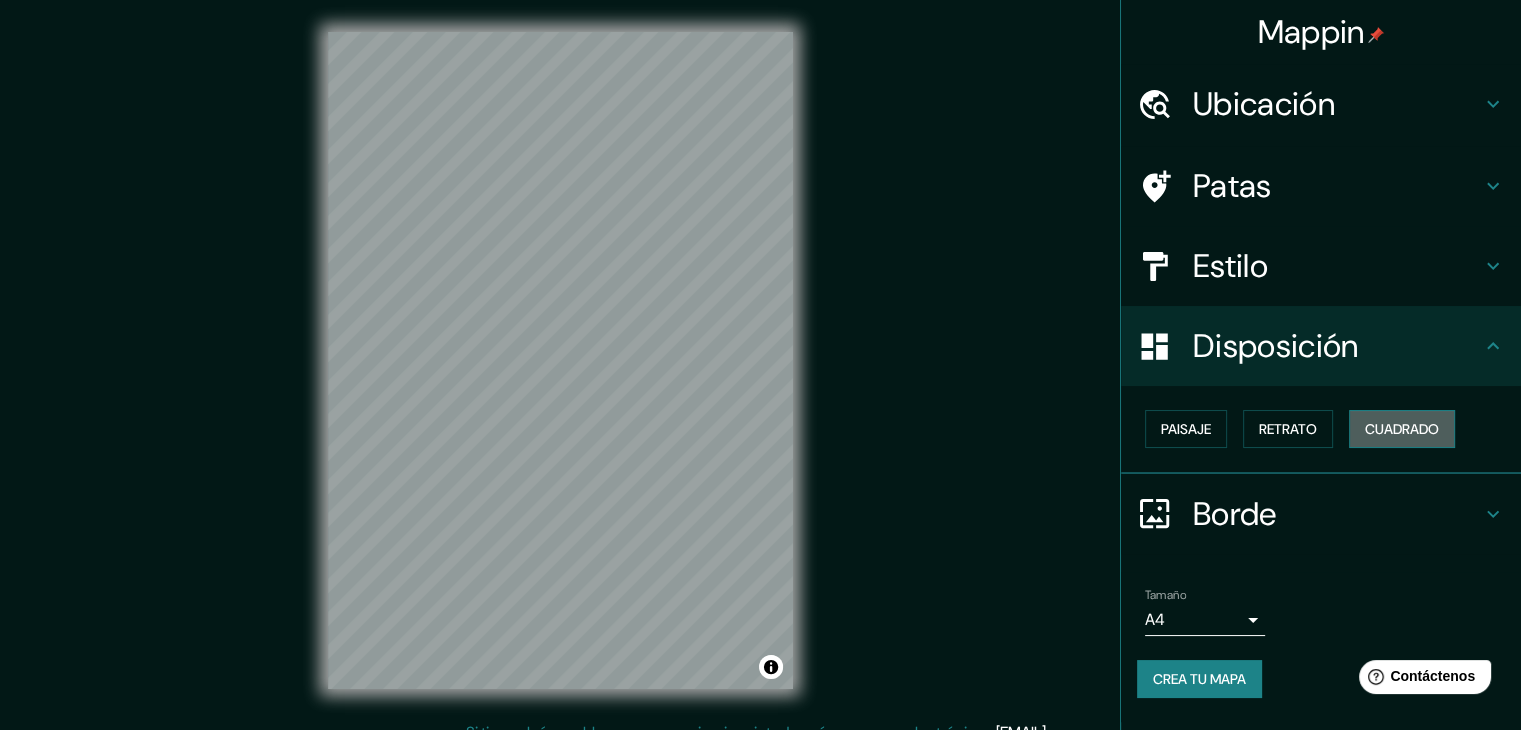 click on "Cuadrado" at bounding box center (1402, 429) 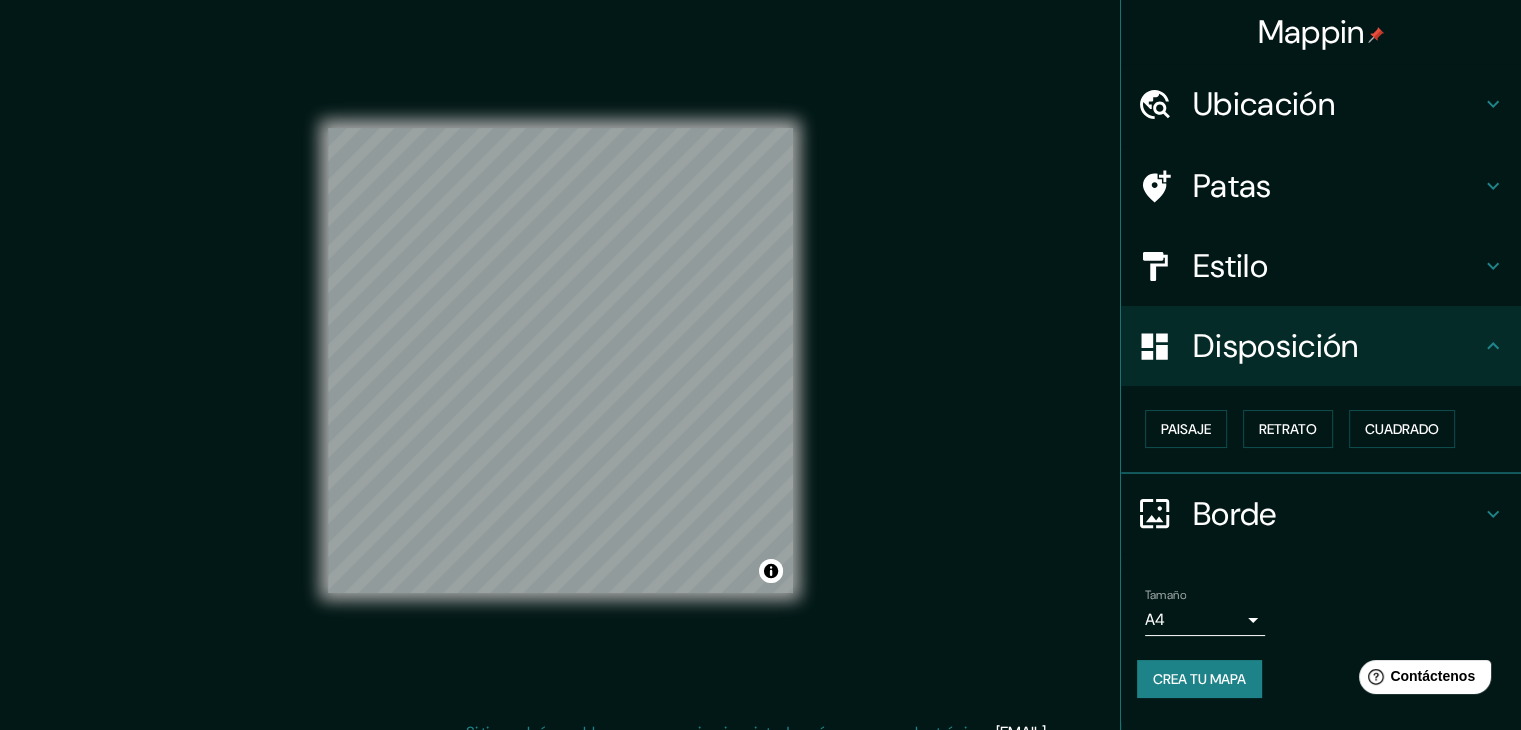 scroll, scrollTop: 0, scrollLeft: 0, axis: both 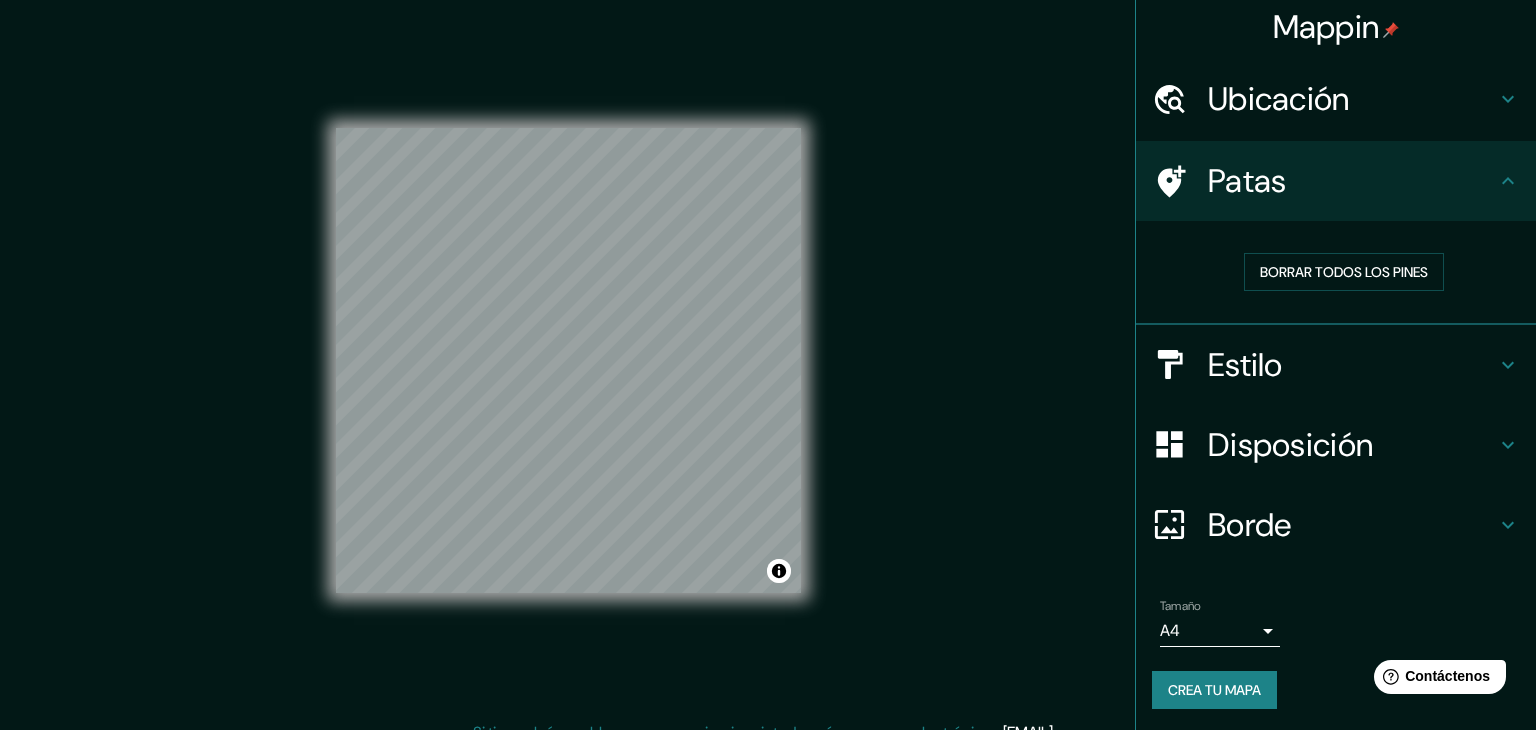 click on "Mappin Ubicación Patas Borrar todos los pines Estilo Disposición Borde Elige un borde.  Consejo  : puedes opacar las capas del marco para crear efectos geniales. Ninguno Simple Transparente Elegante Tamaño A4 single Crea tu mapa © Mapbox   © OpenStreetMap   Improve this map Si tiene algún problema, sugerencia o inquietud, envíe un correo electrónico a  help@mappin.pro  .   . . Texto original Valora esta traducción Tu opinión servirá para ayudar a mejorar el Traductor de Google" at bounding box center (768, 365) 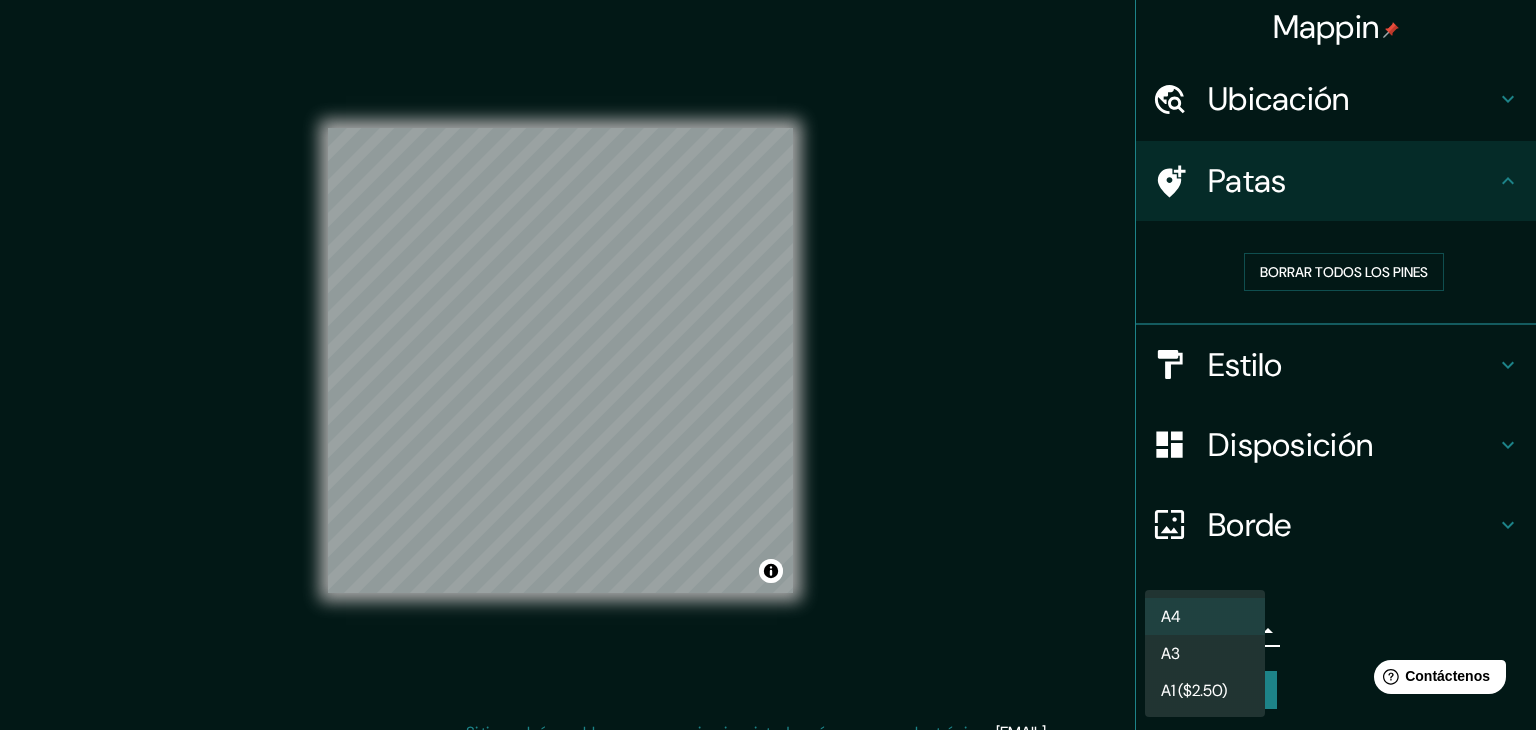 click at bounding box center (768, 365) 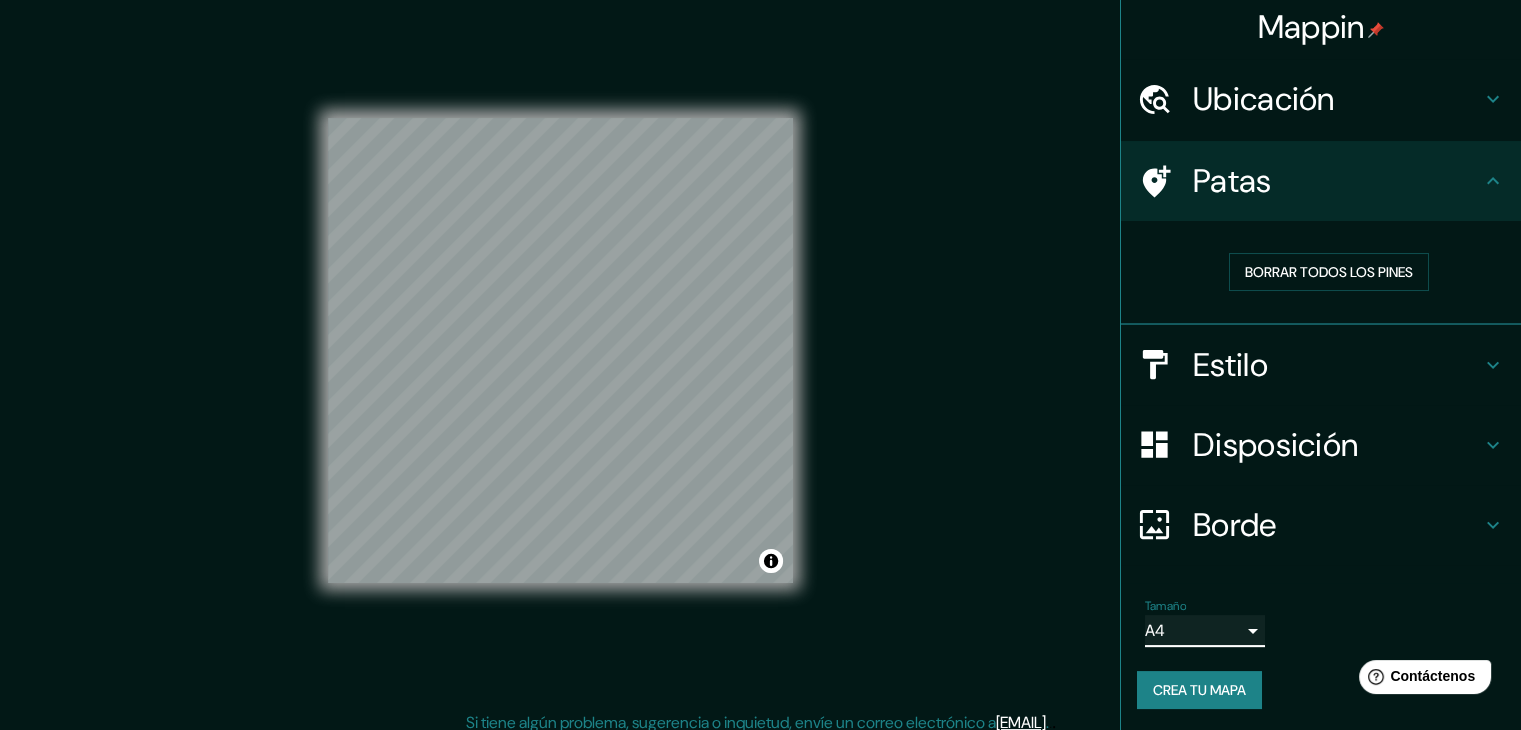 scroll, scrollTop: 23, scrollLeft: 0, axis: vertical 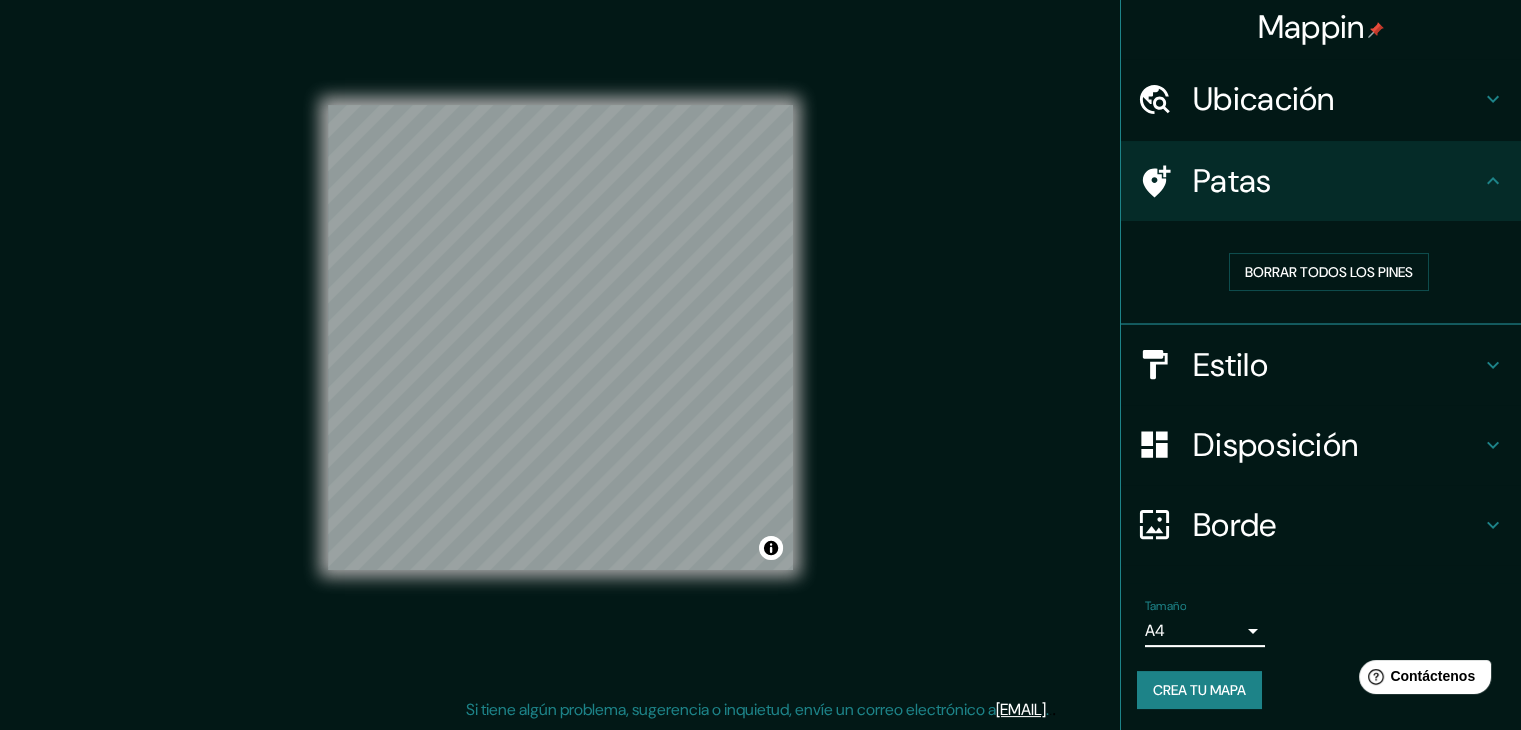 click on "Crea tu mapa" at bounding box center (1199, 690) 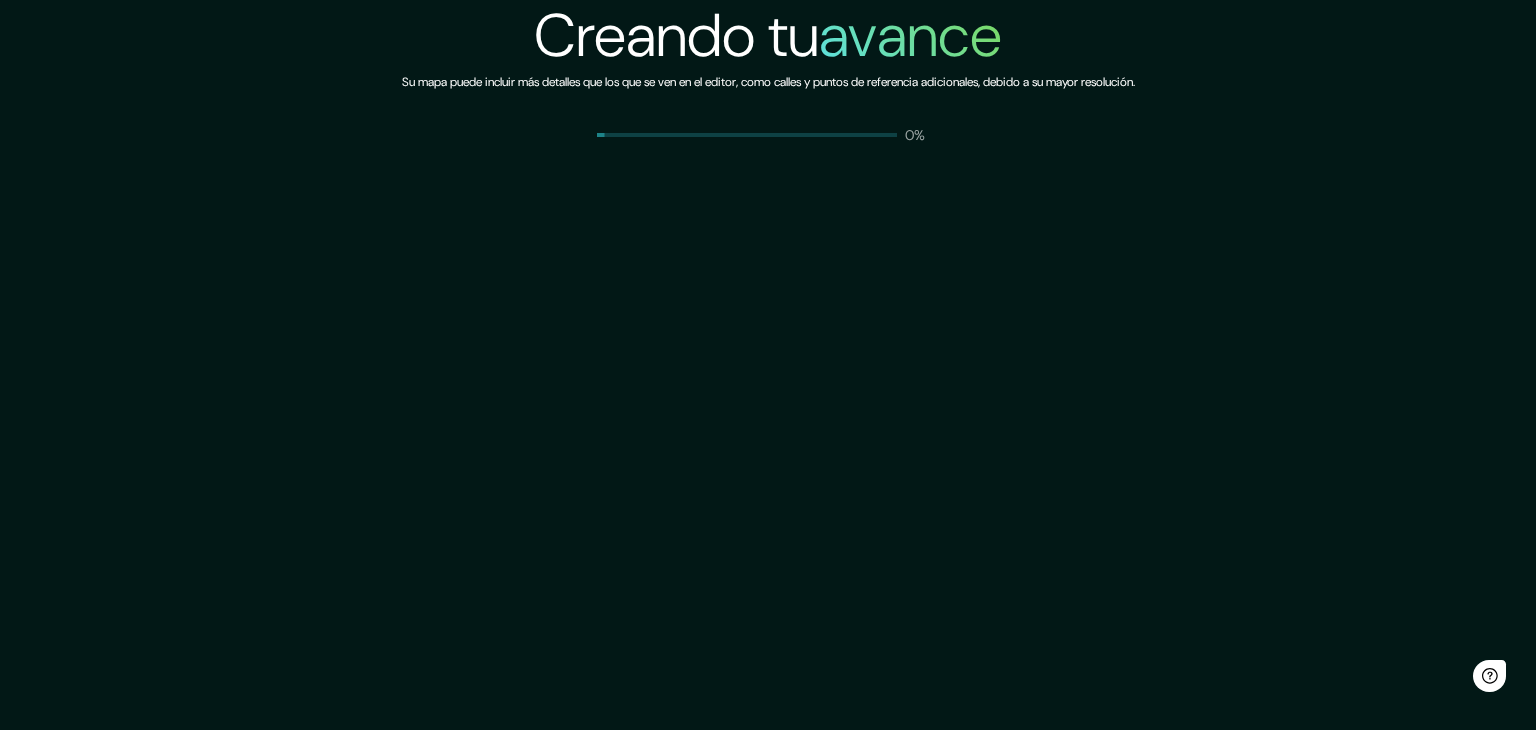 scroll, scrollTop: 0, scrollLeft: 0, axis: both 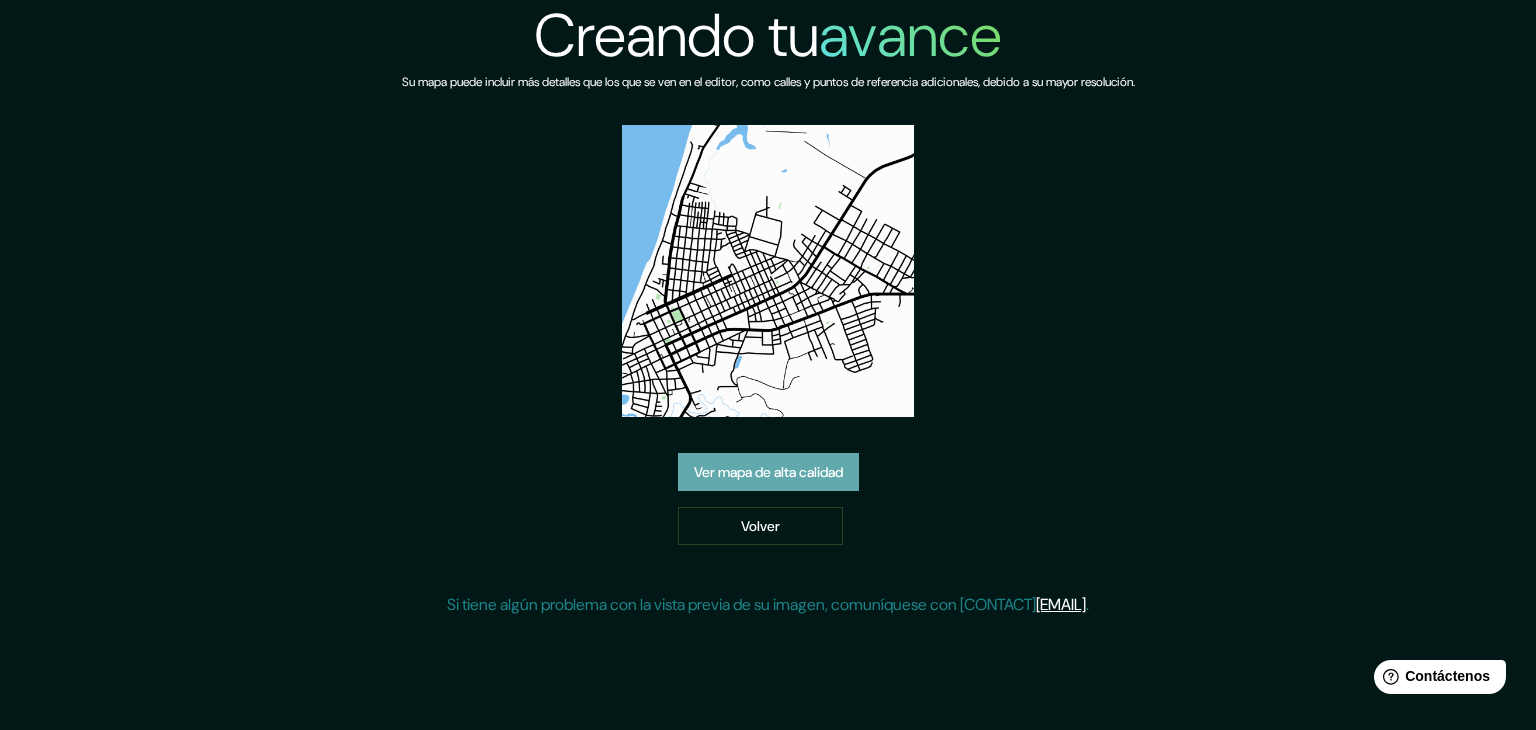click on "Ver mapa de alta calidad" at bounding box center (768, 472) 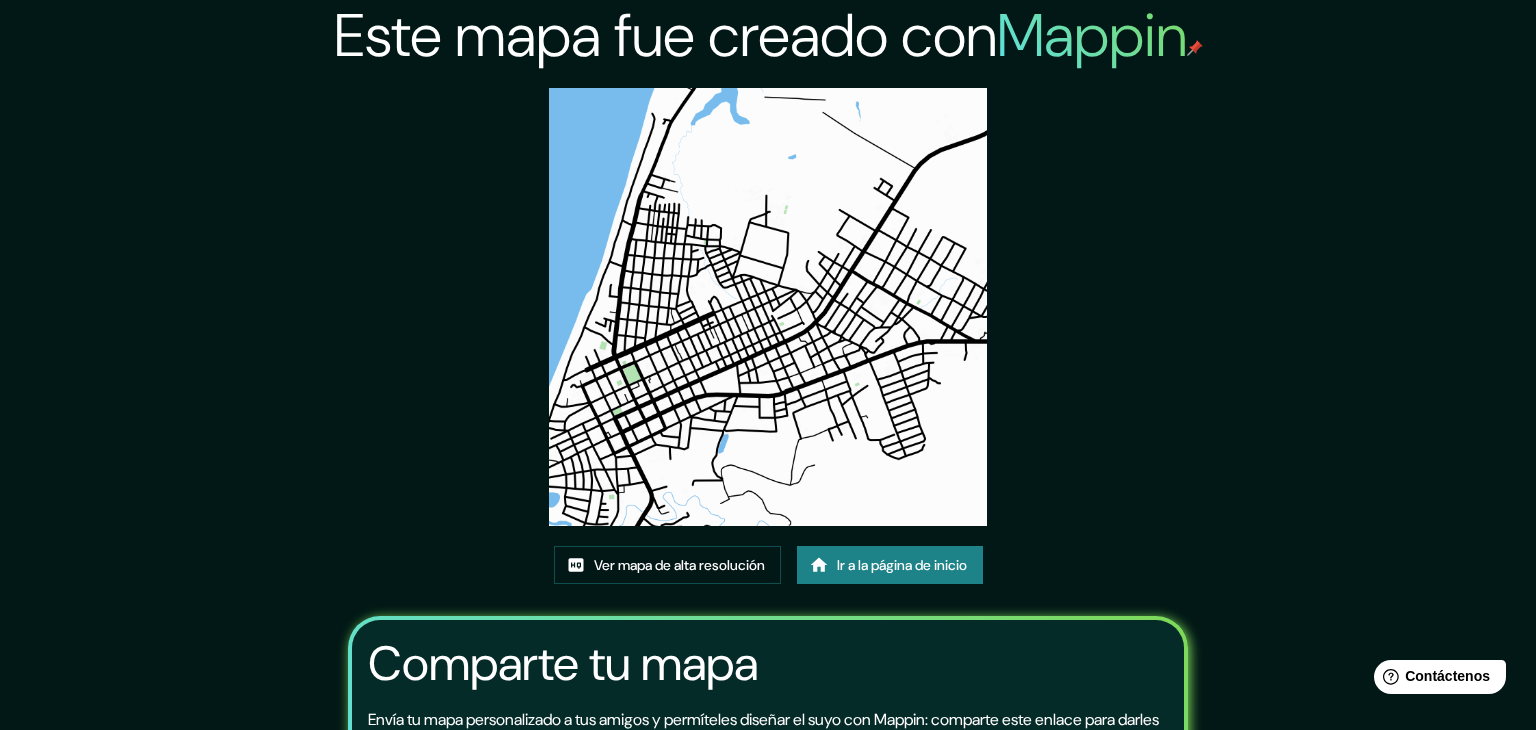 click 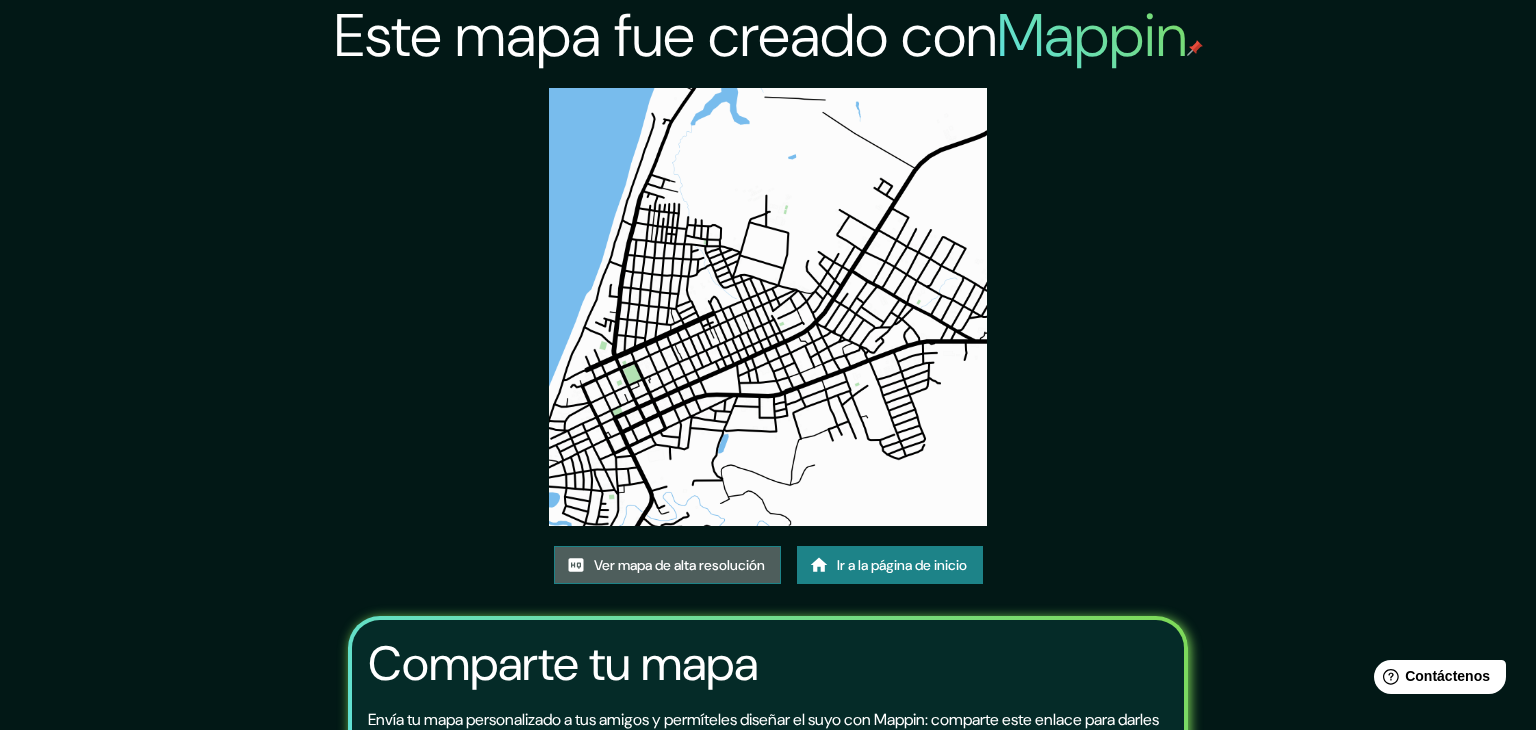 click on "Ver mapa de alta resolución" at bounding box center [679, 565] 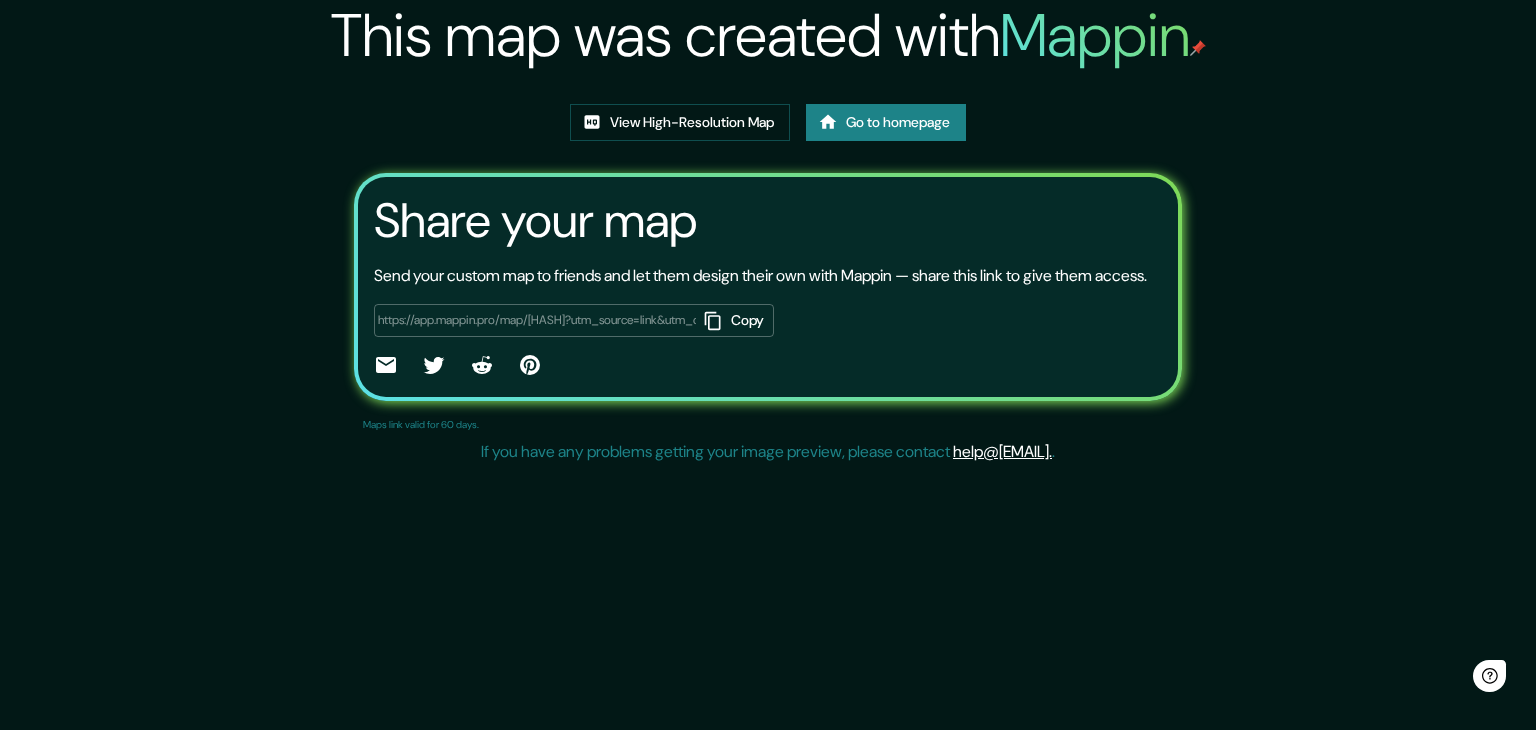 scroll, scrollTop: 0, scrollLeft: 0, axis: both 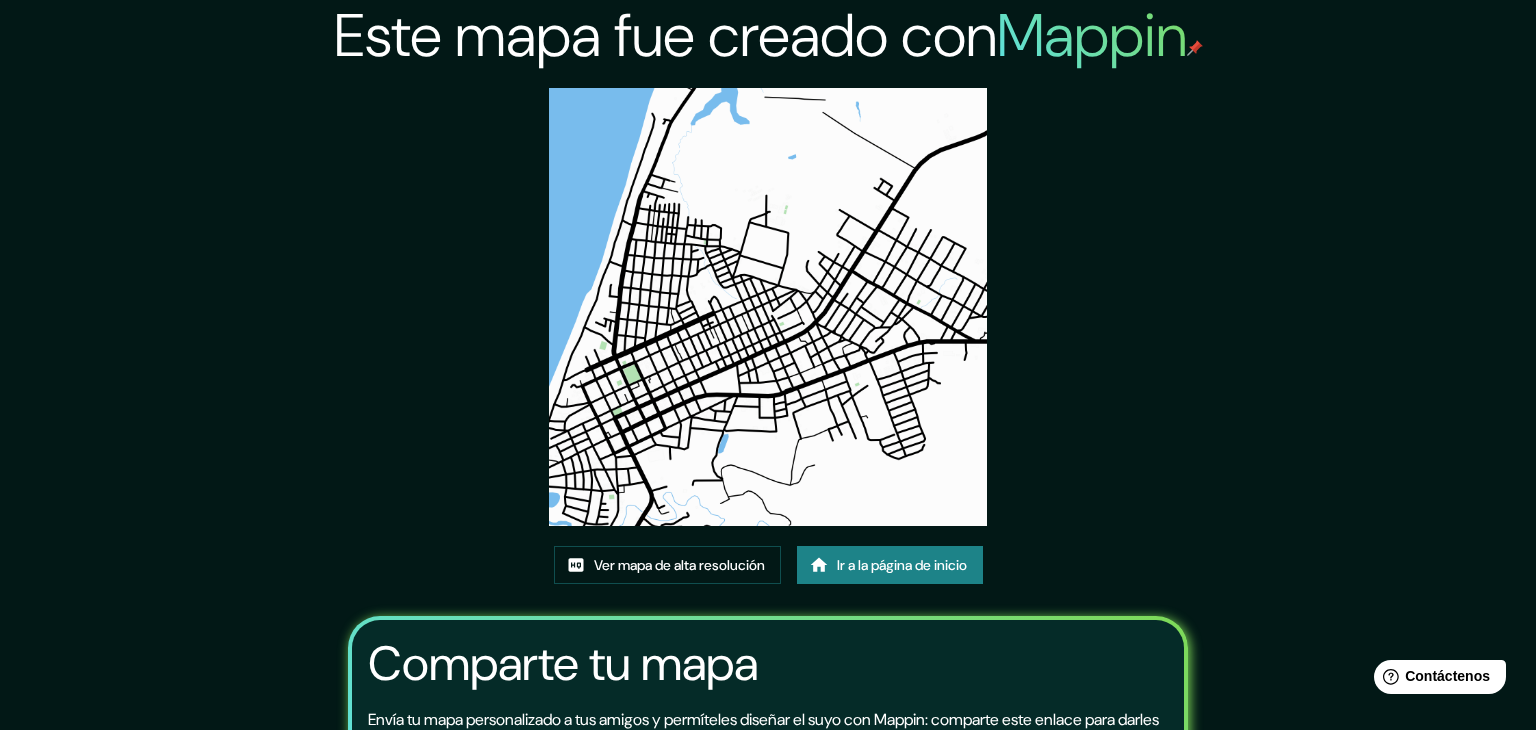 click on "Este mapa fue creado con Mappin Ver mapa de alta resolución Ir a la página de inicio Comparte tu mapa Envía tu mapa personalizado a tus amigos y permíteles diseñar el suyo con Mappin: comparte este enlace para darles acceso. https://app.mappin.pro/map/[HASH]?utm_source=link&utm_campaign=v1&utm_medium=share?utm_source=link&utm_campaign=v1&utm_medium=share Copiar ​ Enlace de mapas válido por 60 días. Si tiene algún problema para obtener una vista previa de su imagen, comuníquese con help@[EMAIL]." at bounding box center [768, 470] 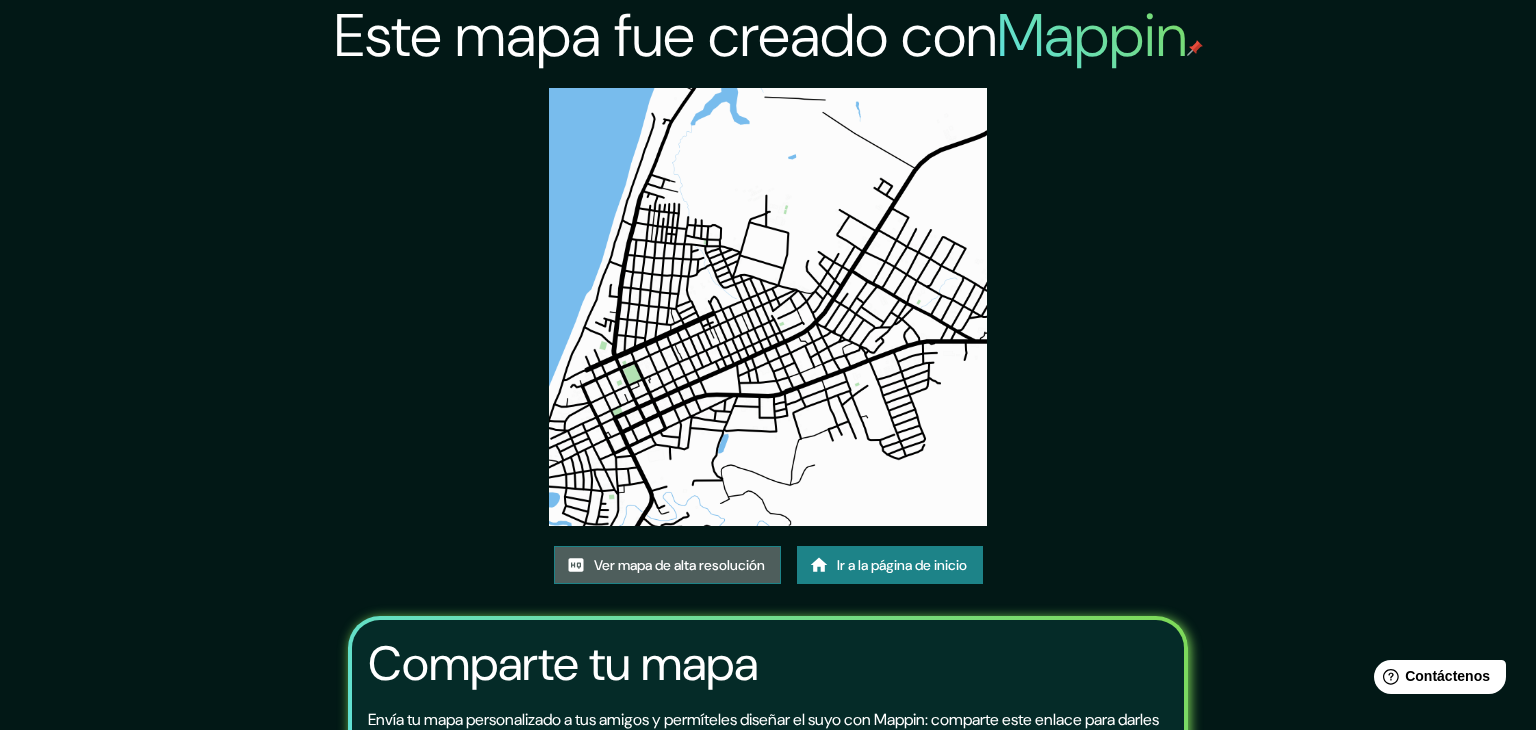 click on "Ver mapa de alta resolución" at bounding box center [679, 565] 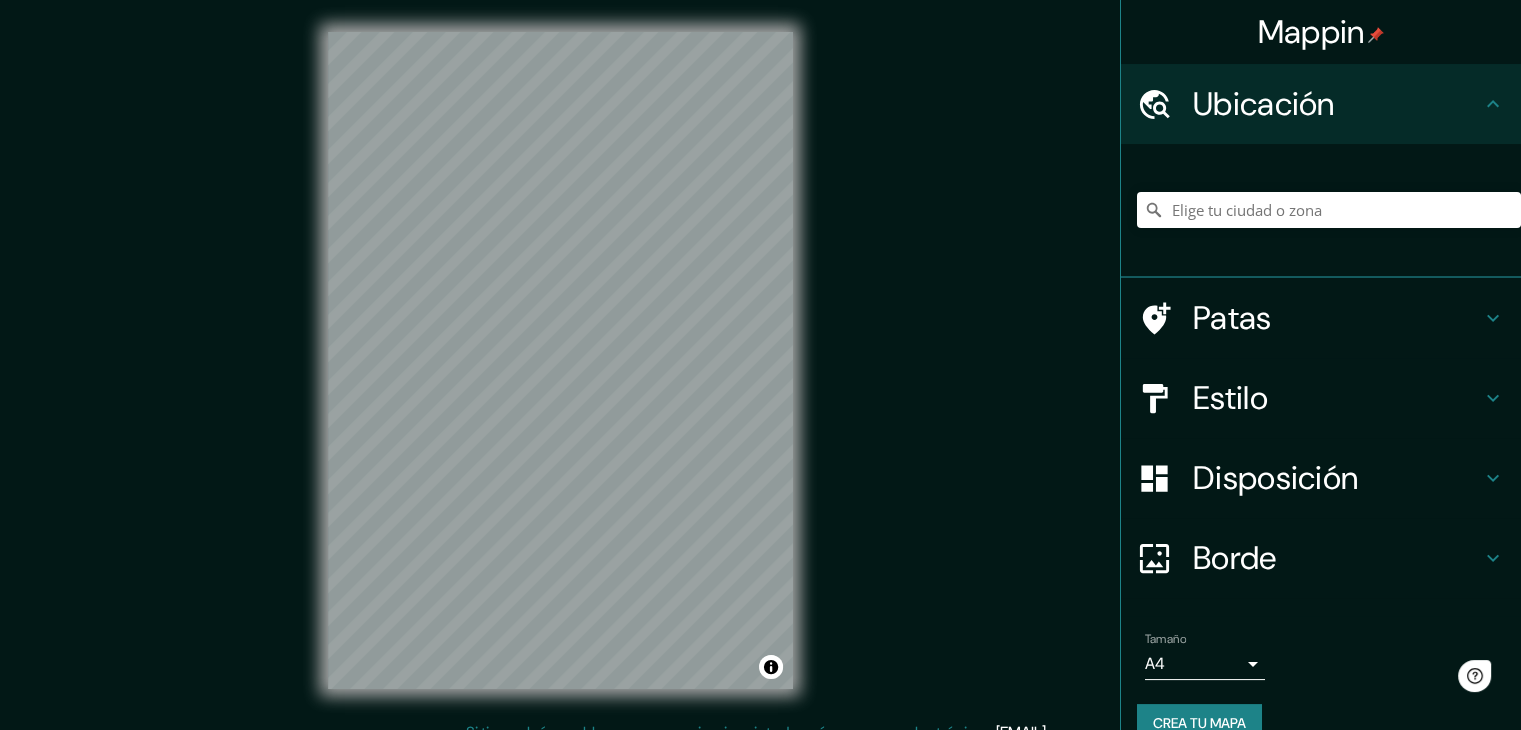 scroll, scrollTop: 0, scrollLeft: 0, axis: both 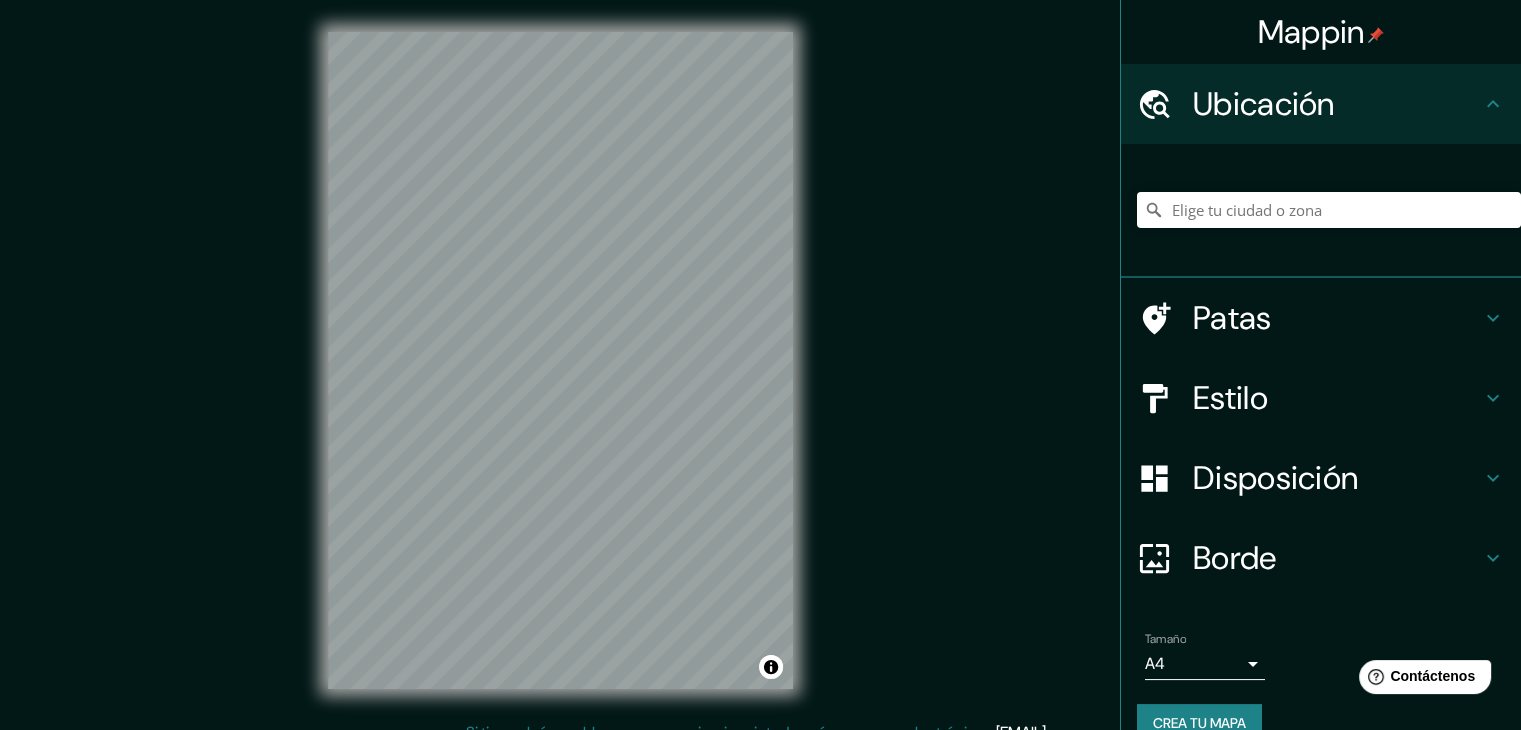click on "Estilo" at bounding box center [1337, 398] 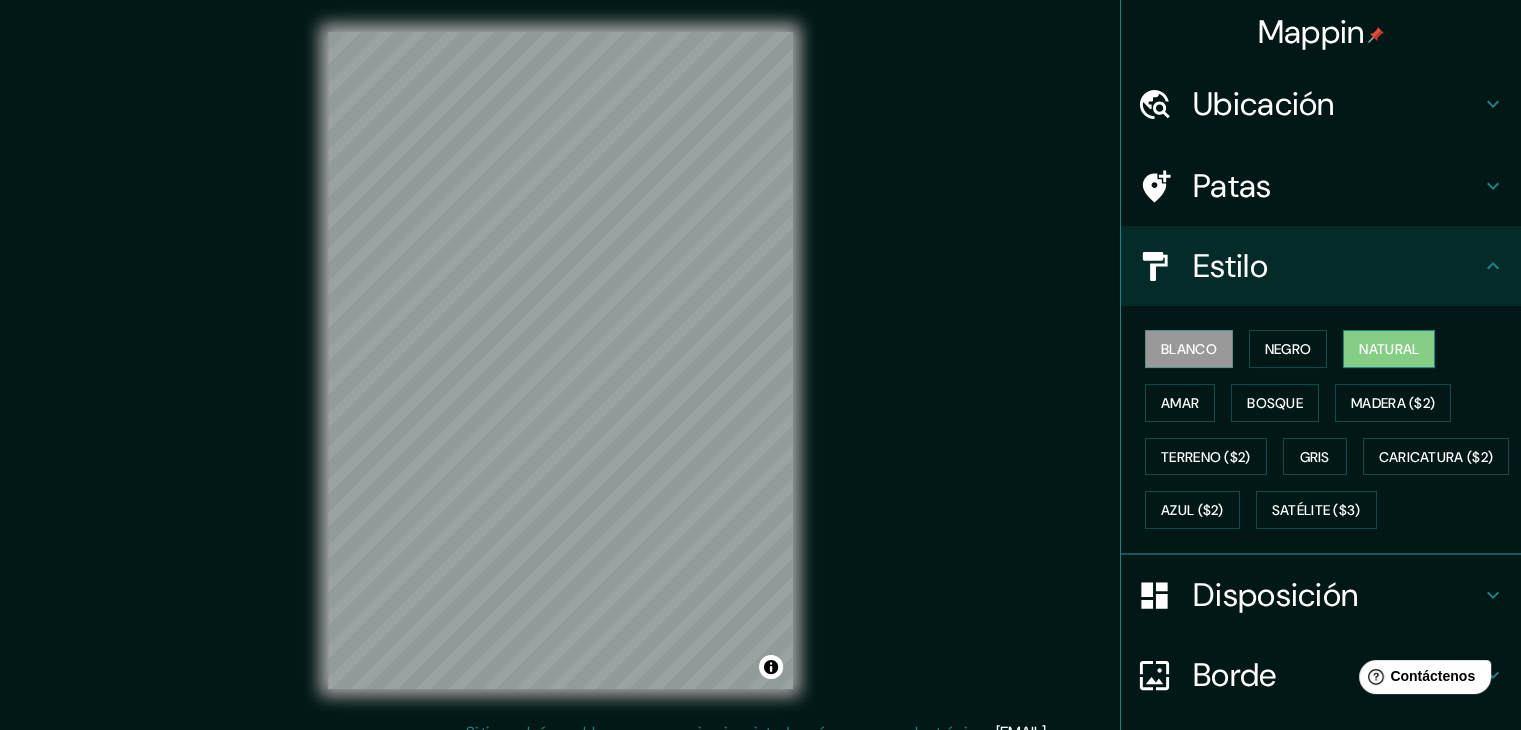click on "Natural" at bounding box center (1389, 349) 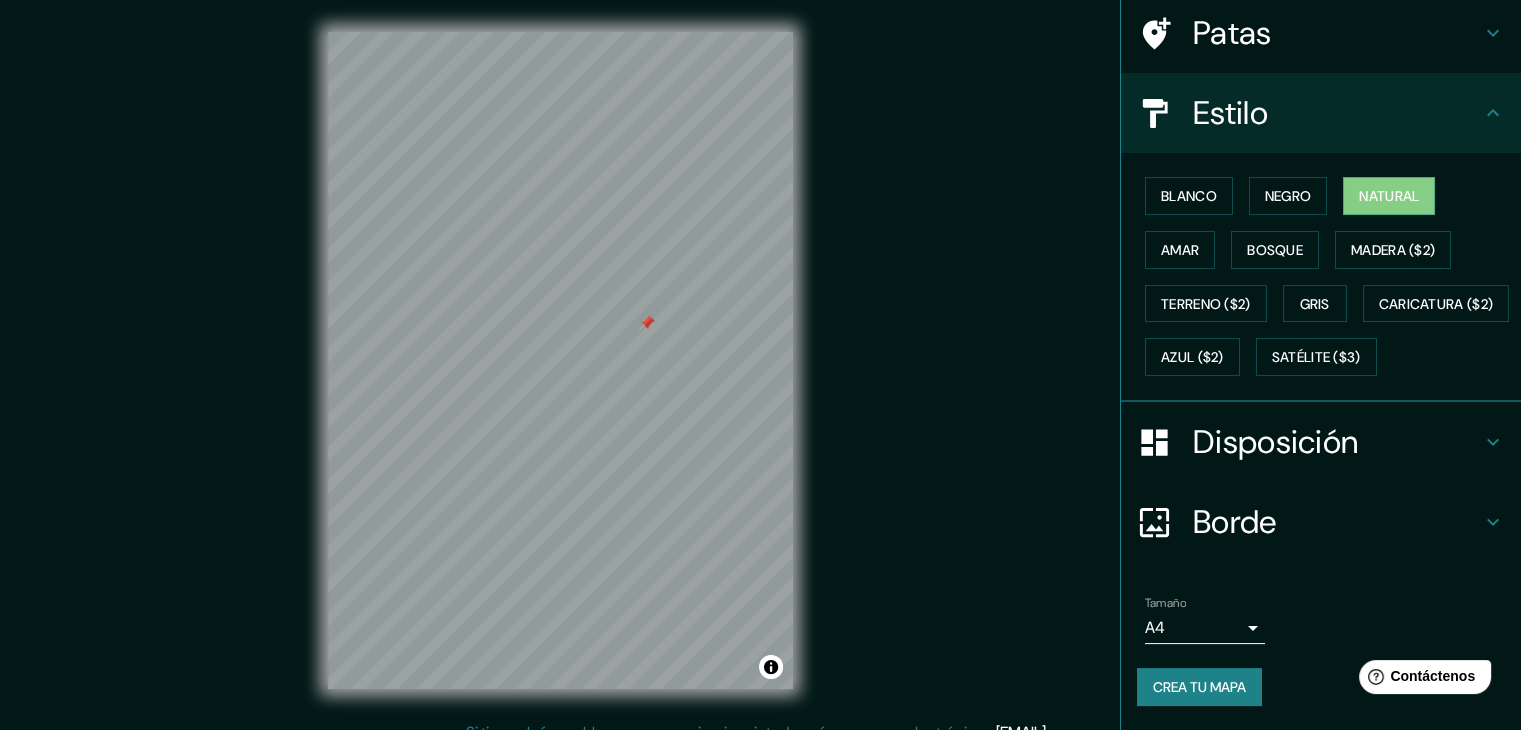 scroll, scrollTop: 202, scrollLeft: 0, axis: vertical 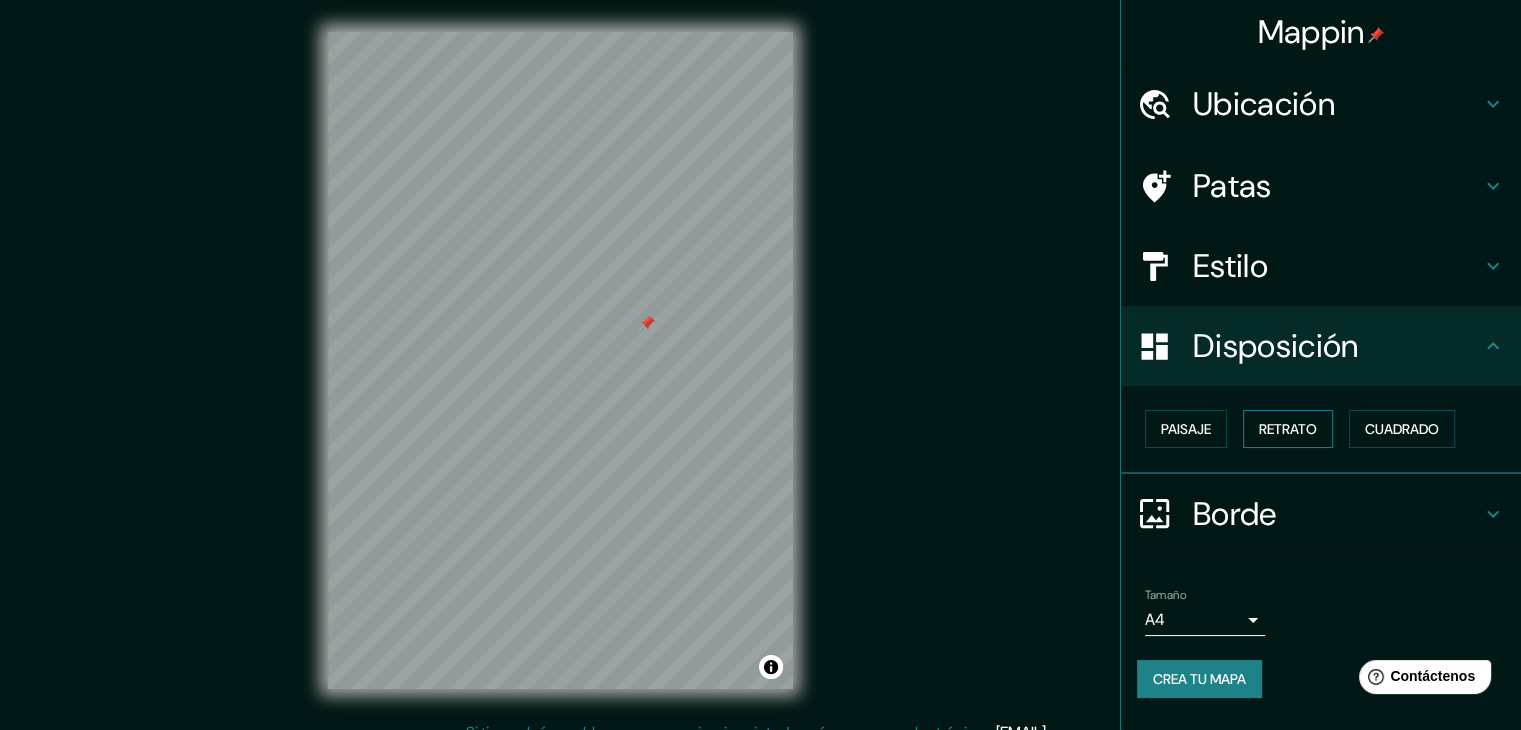 click on "Retrato" at bounding box center (1288, 429) 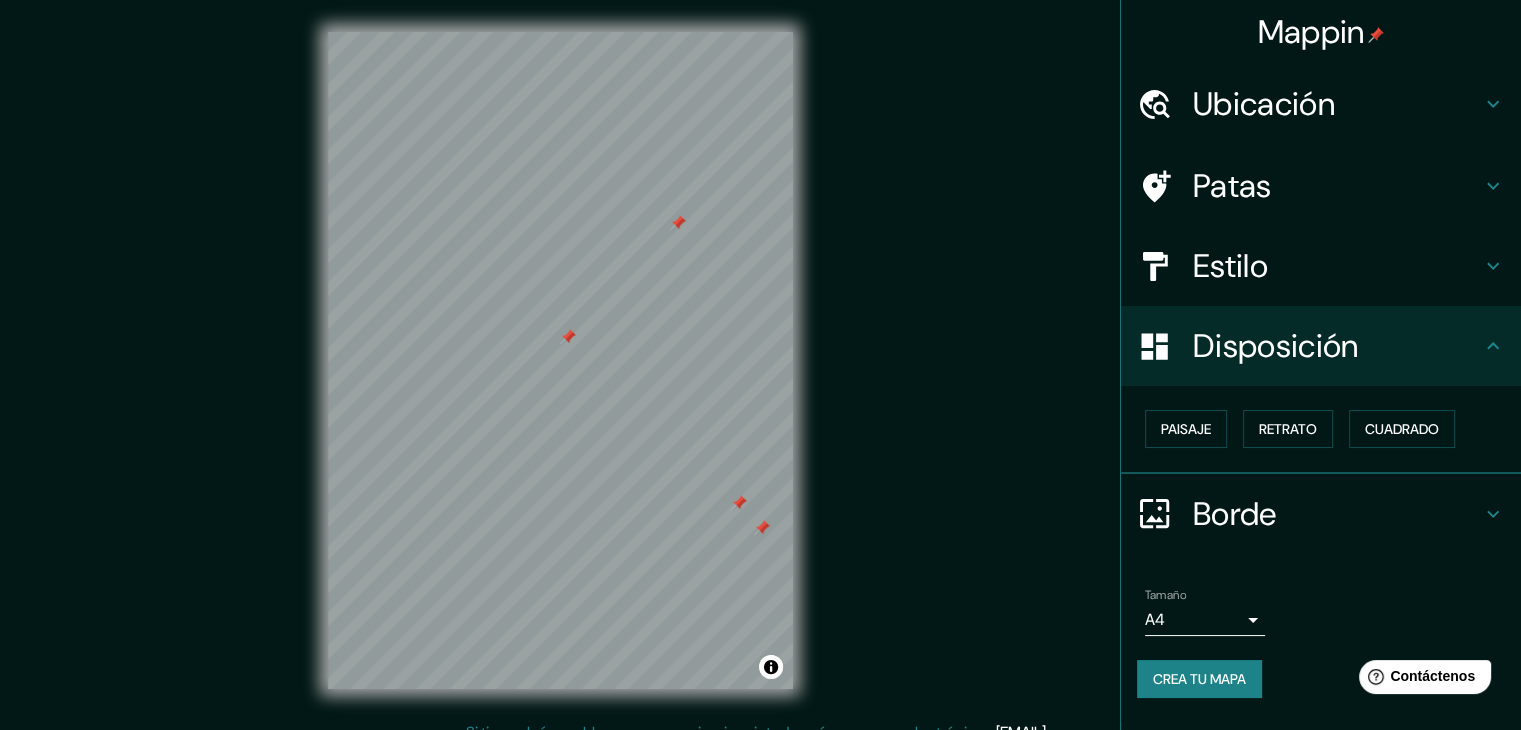 click on "Mappin Ubicación Patas Estilo Disposición Paisaje Retrato Cuadrado Borde Elige un borde.  Consejo  : puedes opacar las capas del marco para crear efectos geniales. Ninguno Simple Transparente Elegante Tamaño A4 single Crea tu mapa © Mapbox   © OpenStreetMap   Improve this map Si tiene algún problema, sugerencia o inquietud, envíe un correo electrónico a  help@mappin.pro  .   . ." at bounding box center [760, 376] 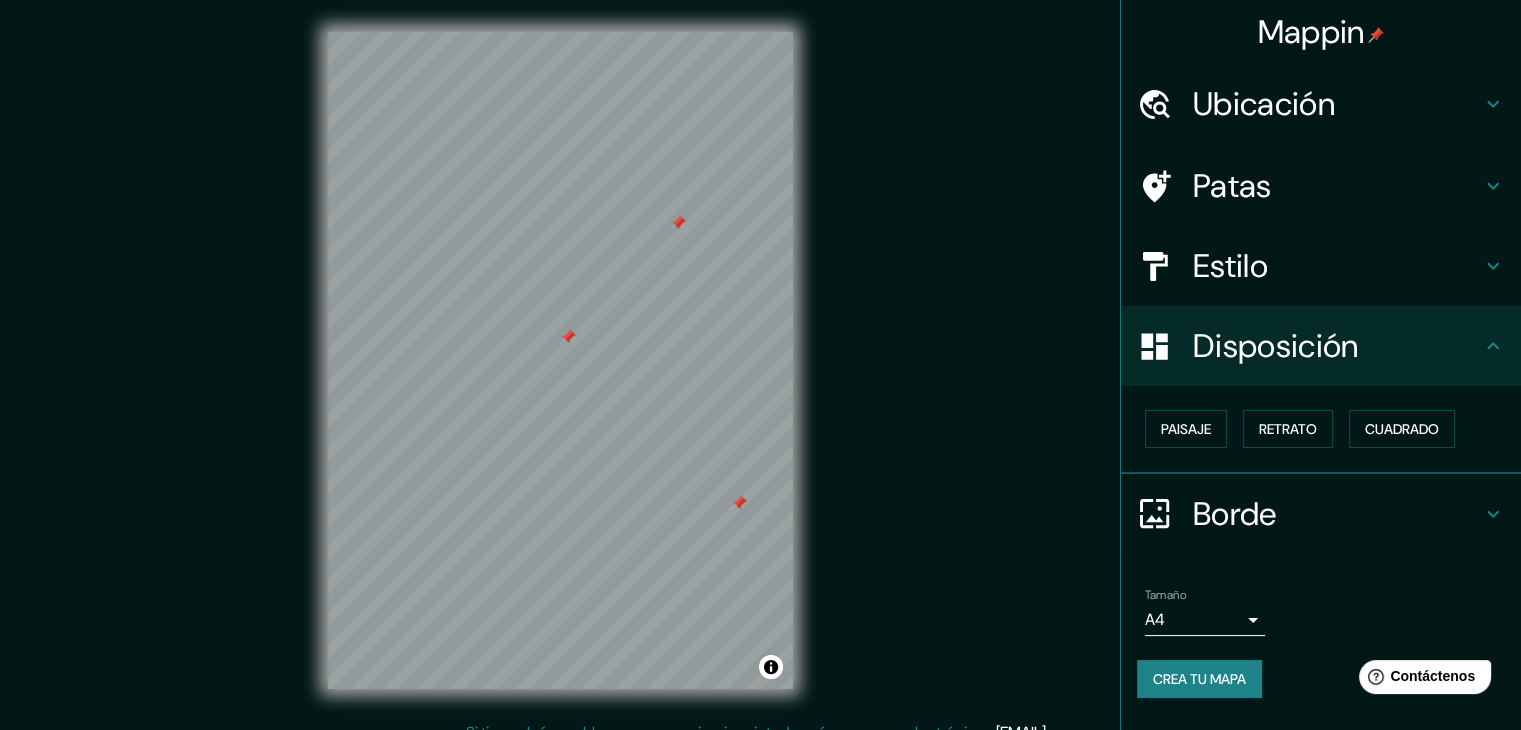 click at bounding box center [739, 503] 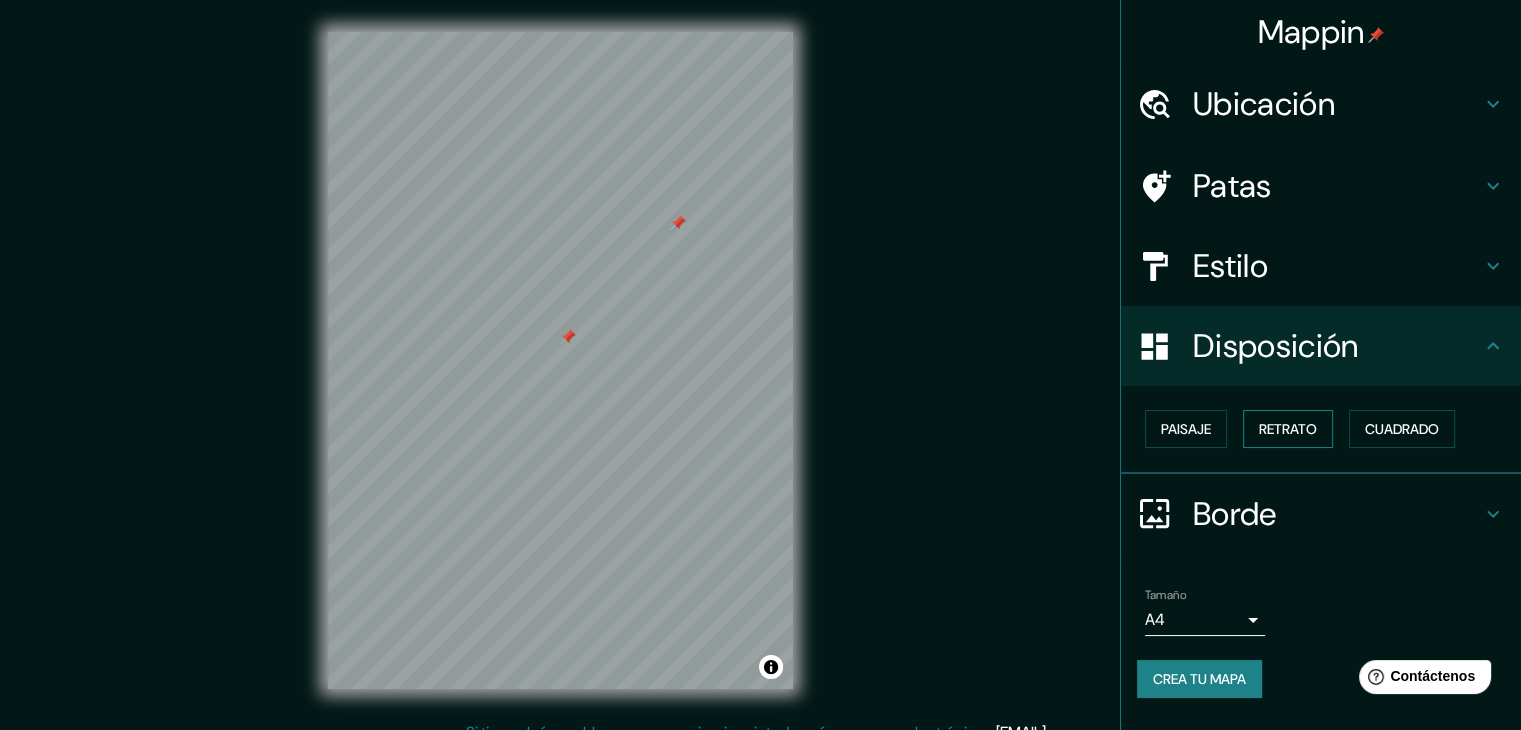 click on "Retrato" at bounding box center [1288, 429] 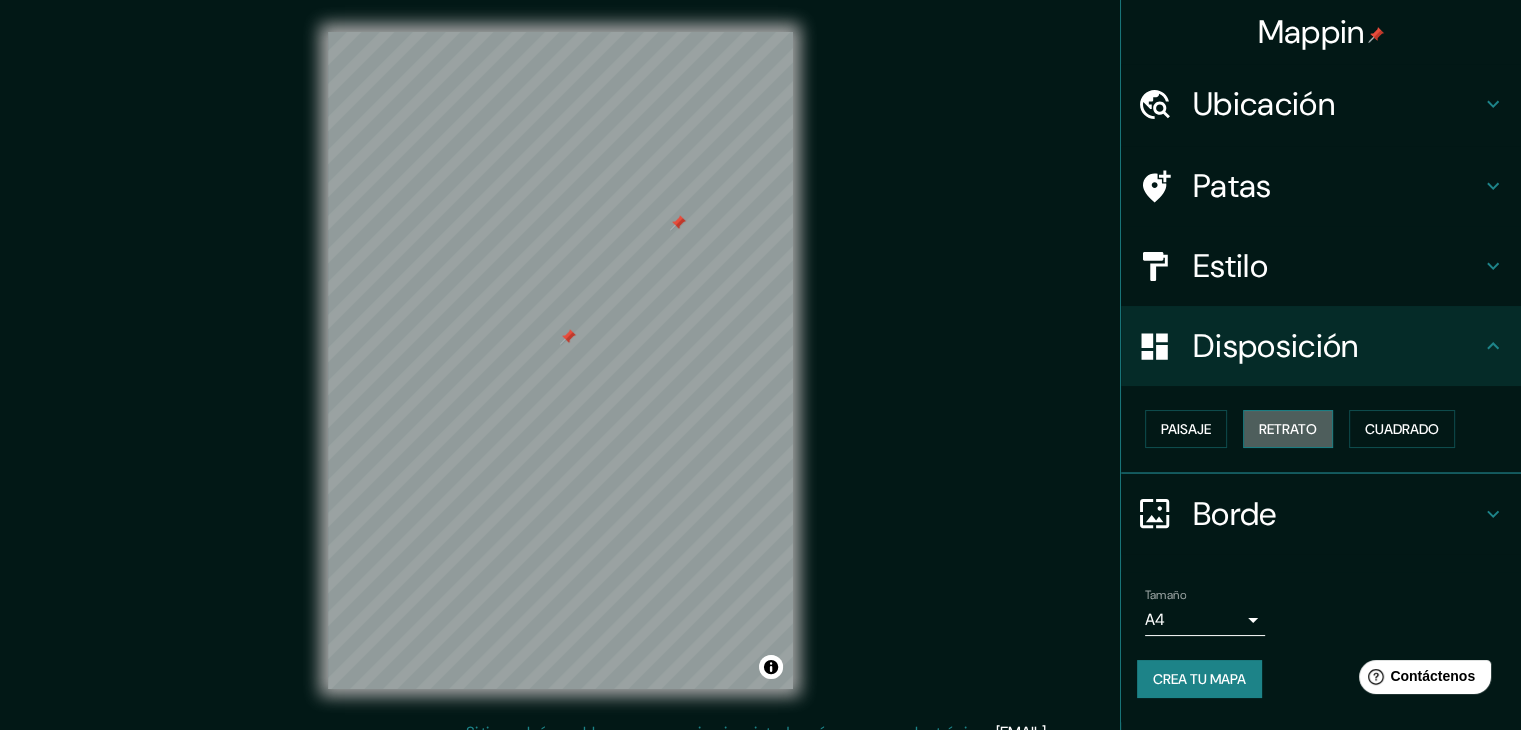 click on "Retrato" at bounding box center (1288, 429) 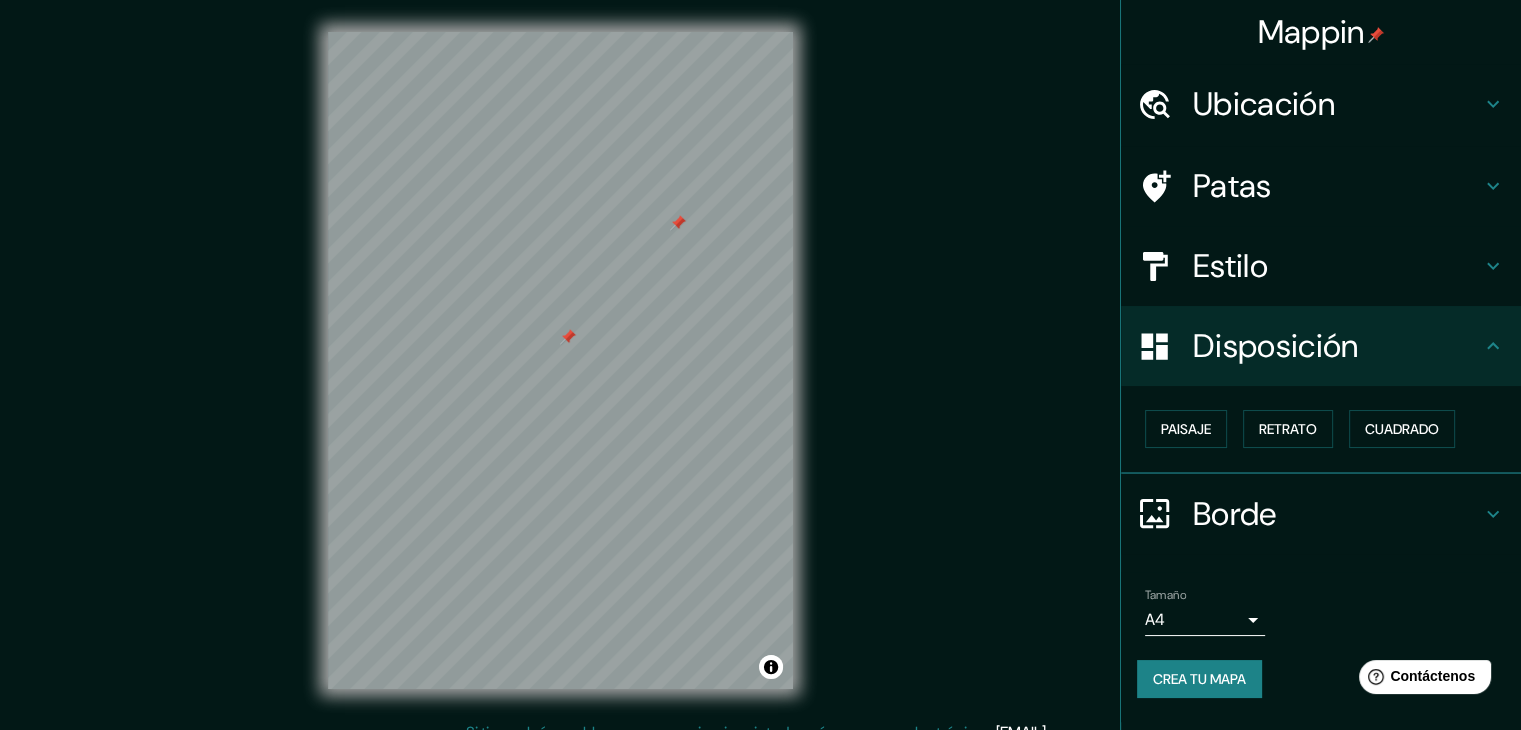 click at bounding box center (568, 337) 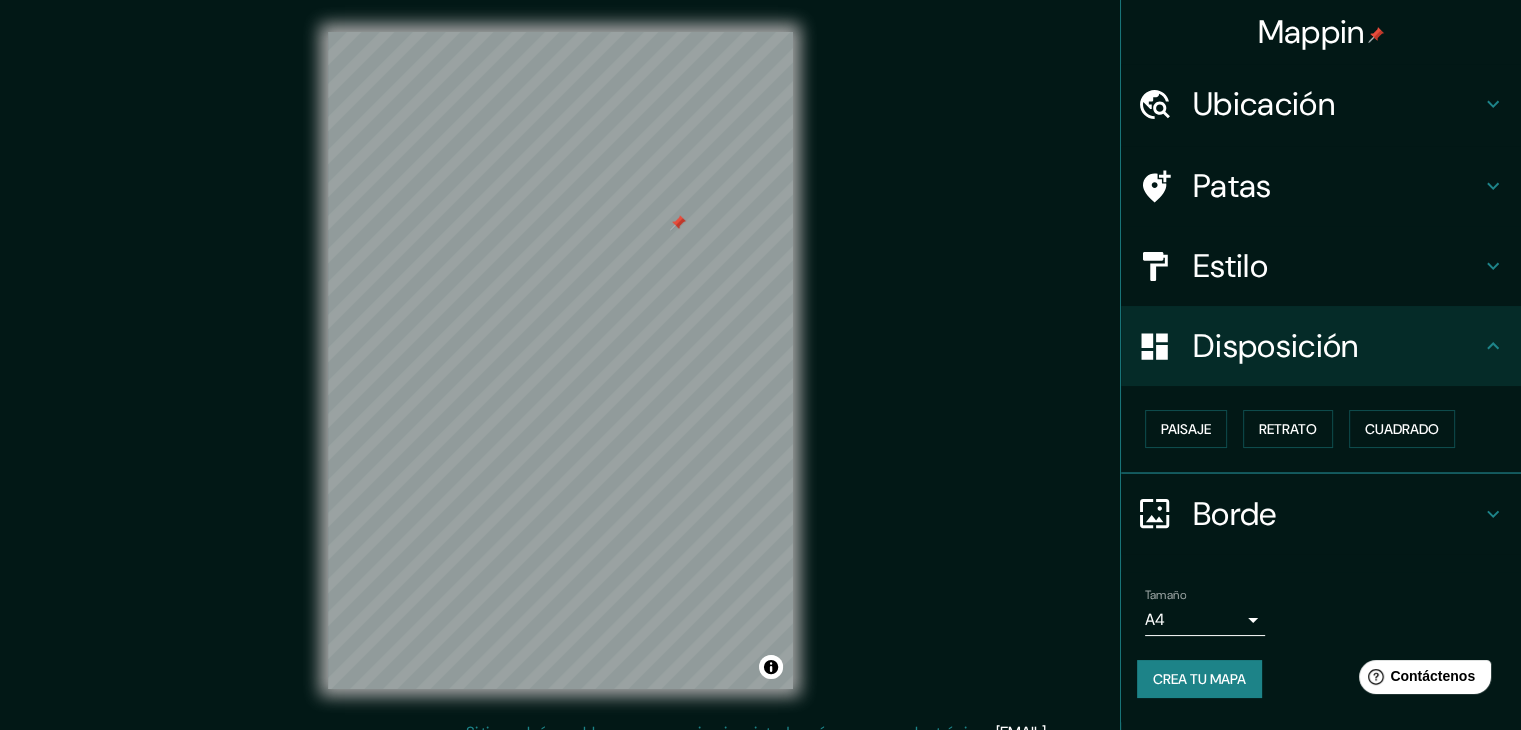 click at bounding box center [678, 223] 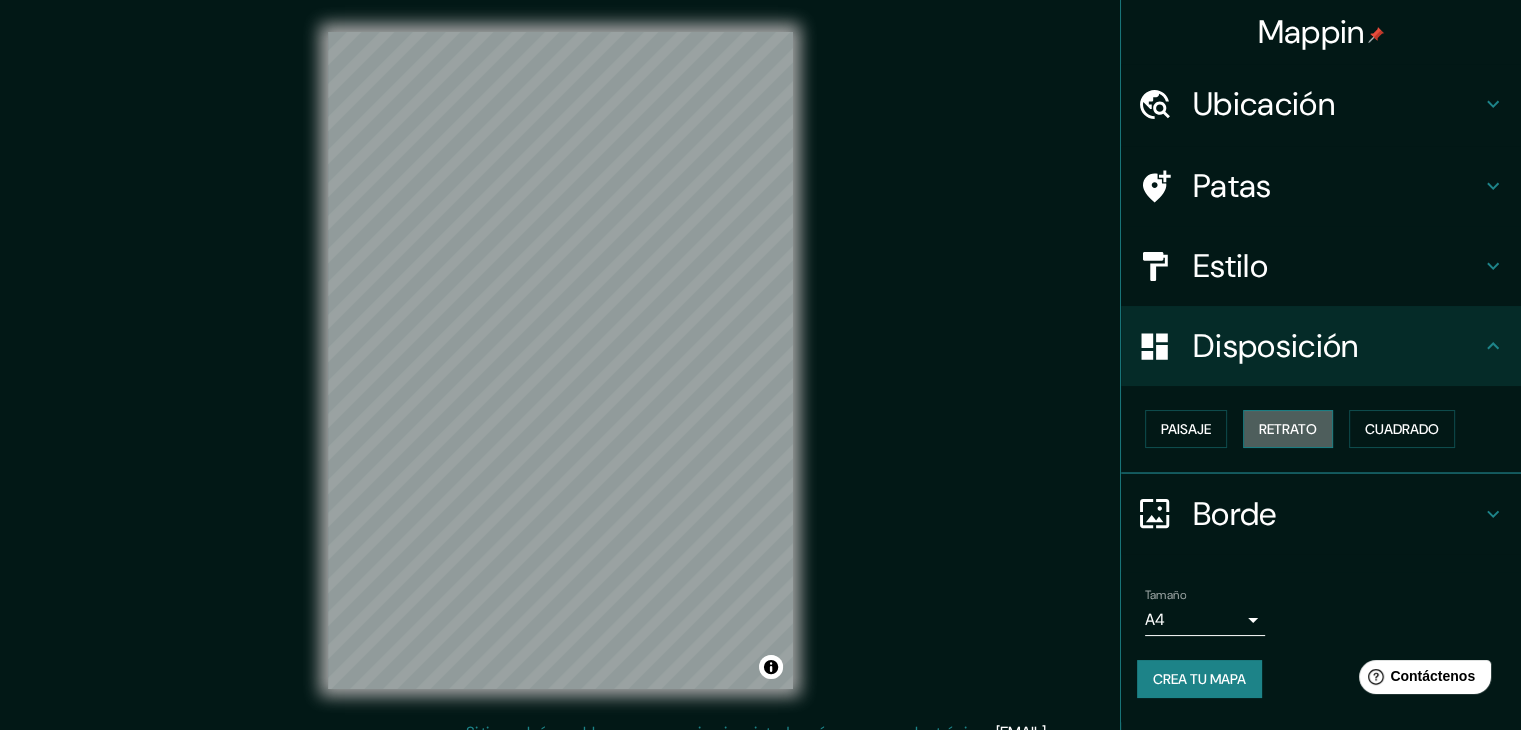 click on "Retrato" at bounding box center (1288, 429) 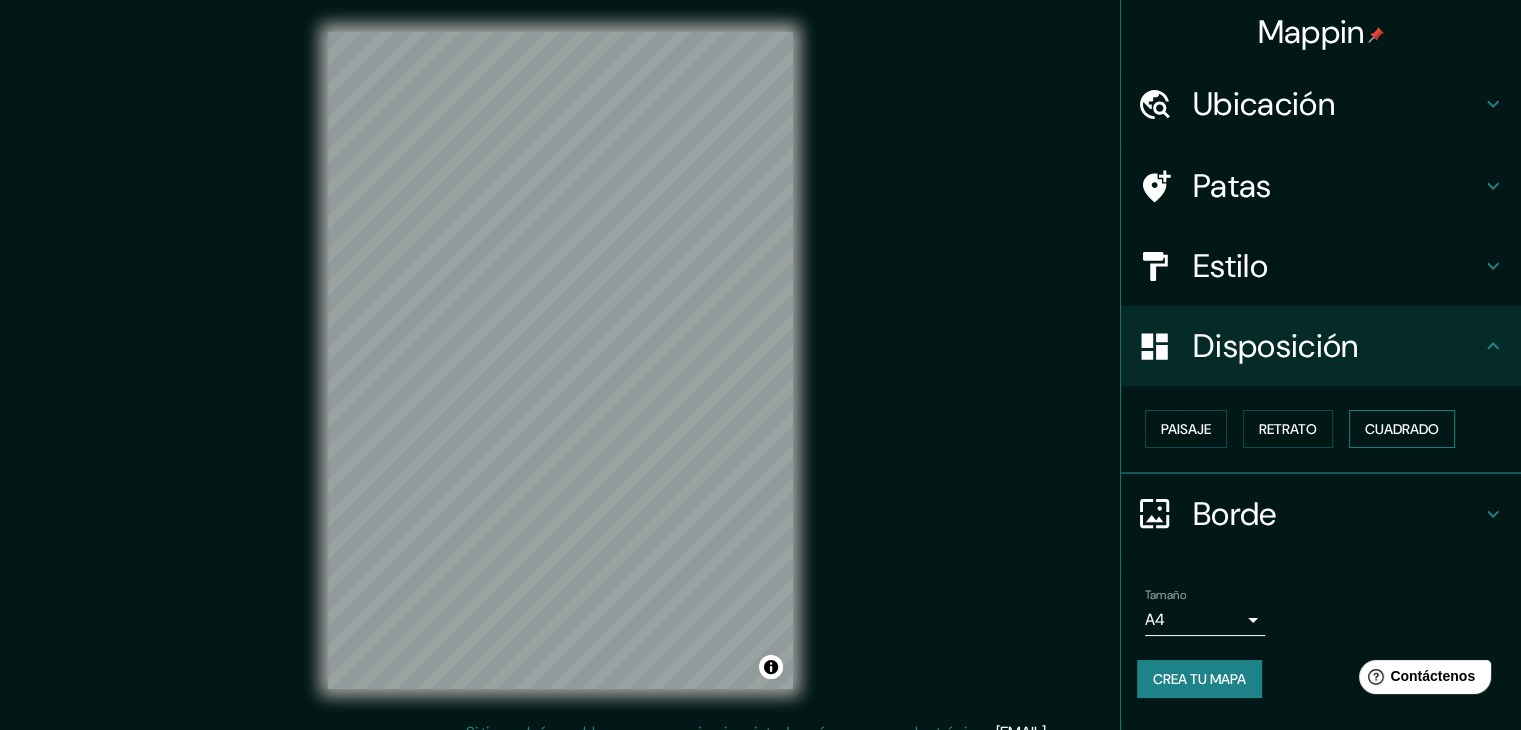 click on "Cuadrado" at bounding box center [1402, 429] 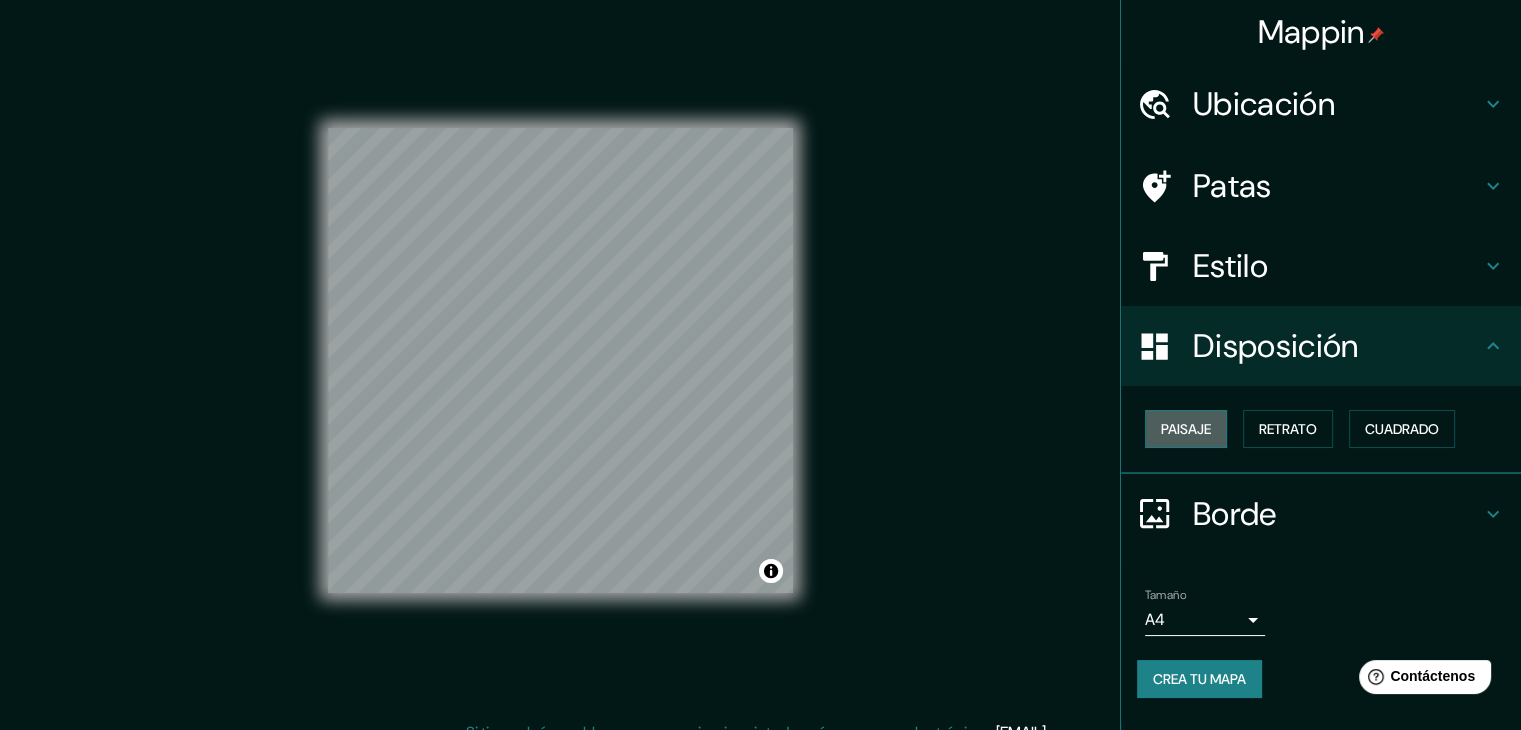 click on "Paisaje" at bounding box center (1186, 429) 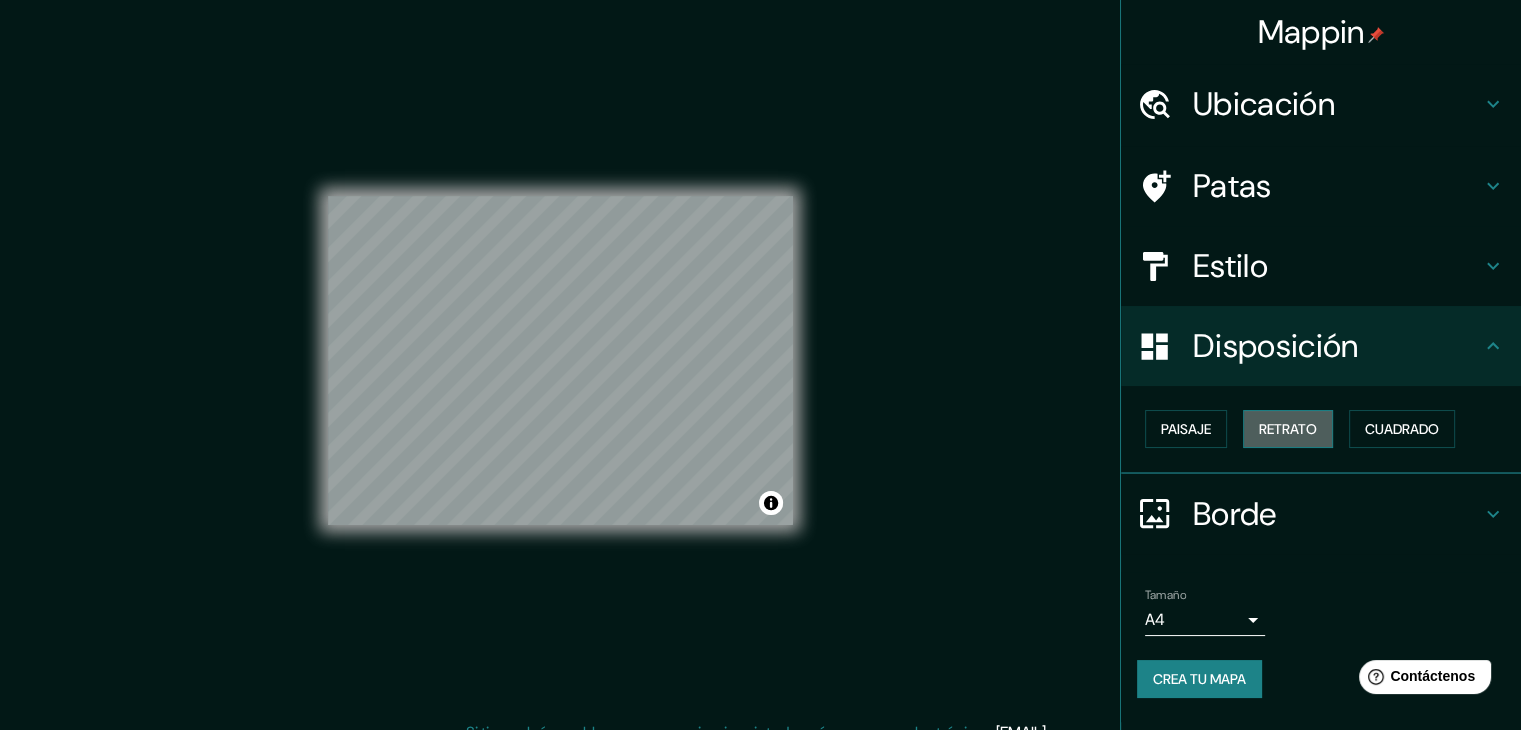 click on "Retrato" at bounding box center [1288, 429] 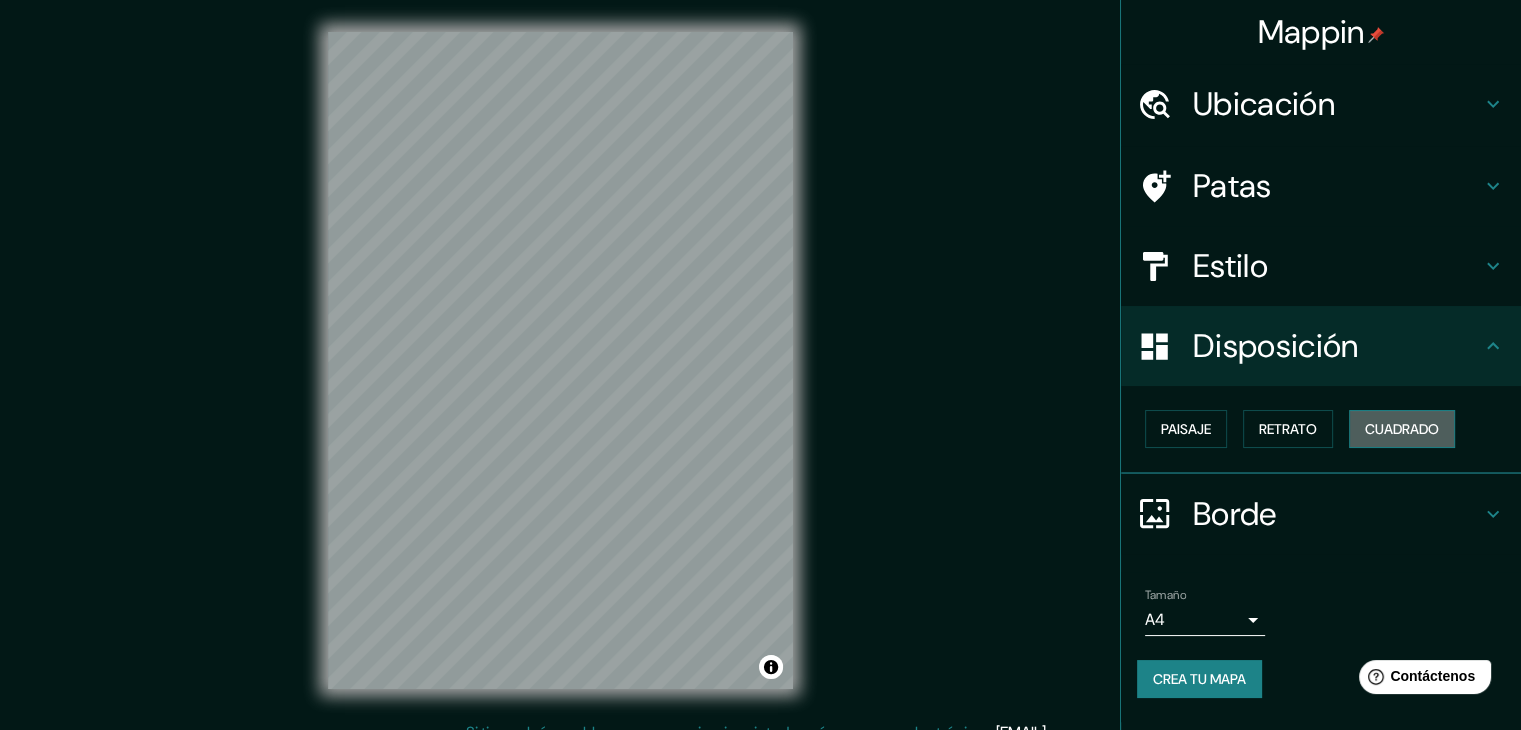 click on "Cuadrado" at bounding box center [1402, 429] 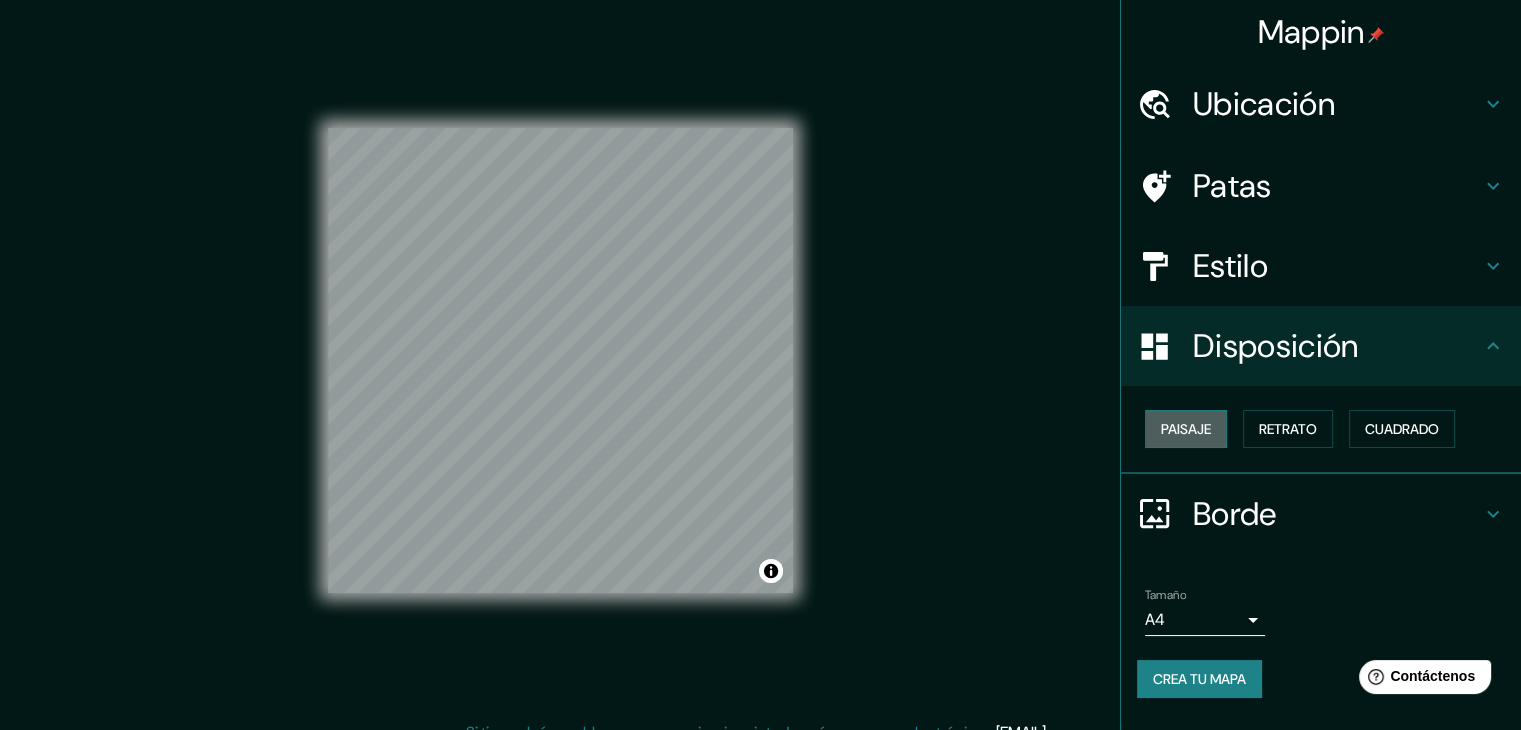 click on "Paisaje" at bounding box center (1186, 429) 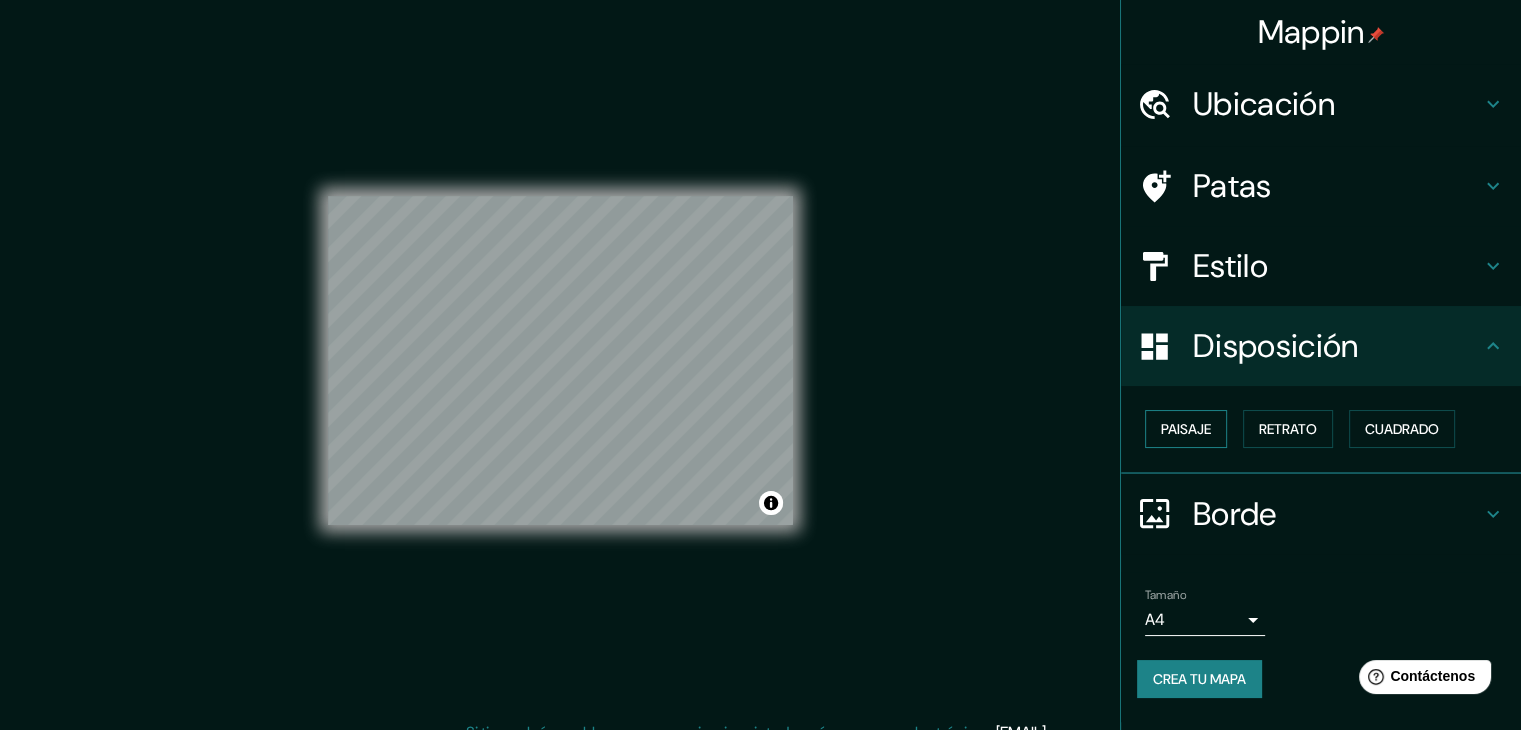 drag, startPoint x: 1421, startPoint y: 421, endPoint x: 1222, endPoint y: 412, distance: 199.20341 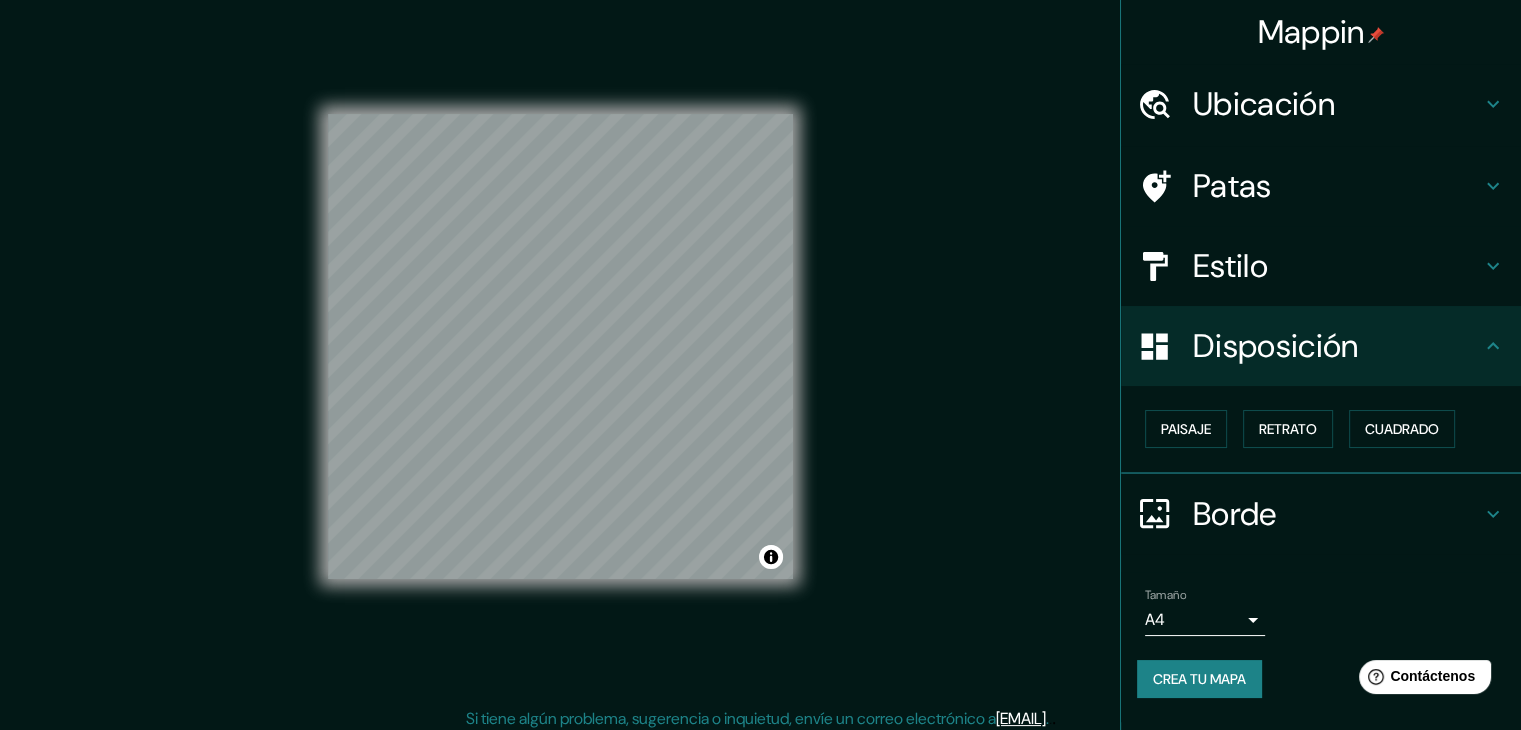scroll, scrollTop: 15, scrollLeft: 0, axis: vertical 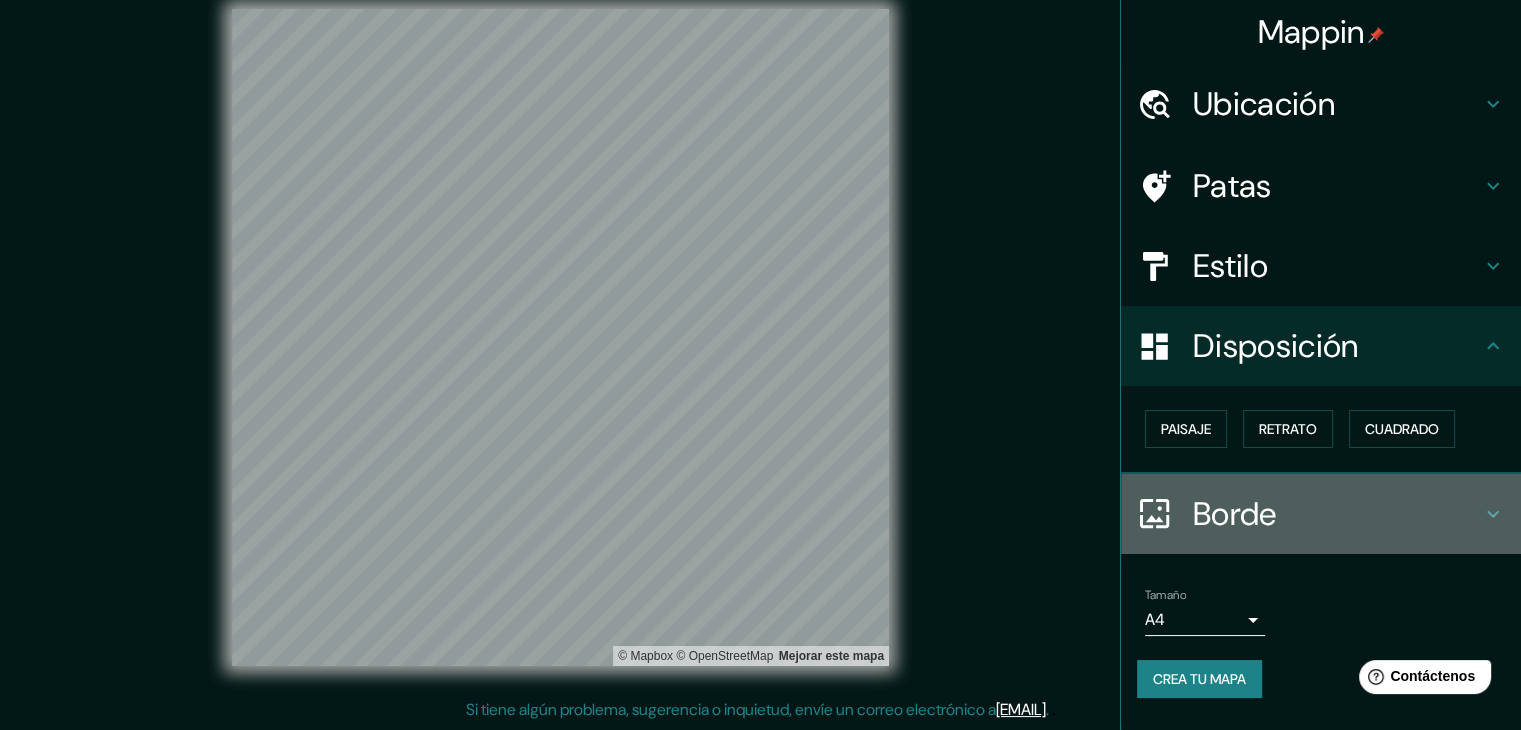 click 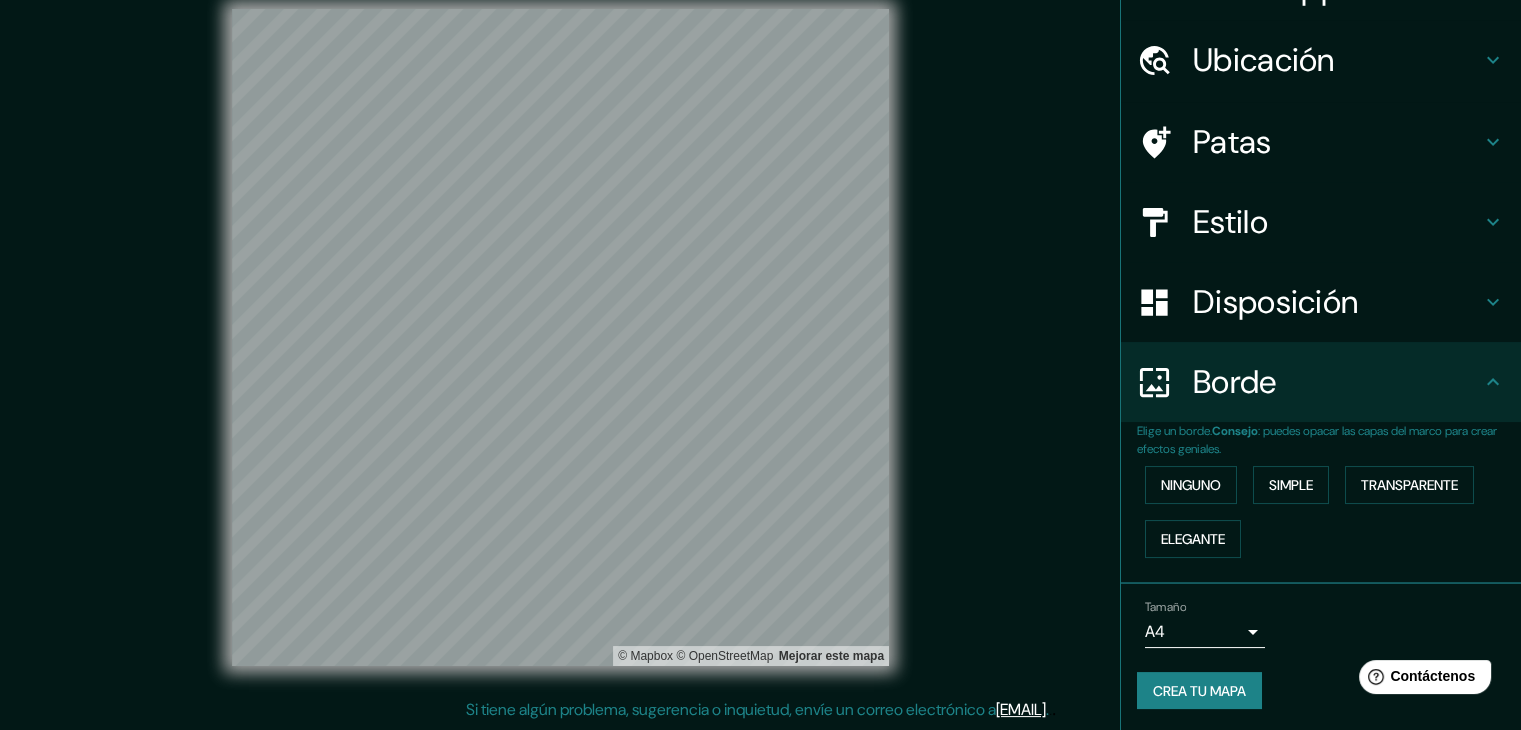 scroll, scrollTop: 45, scrollLeft: 0, axis: vertical 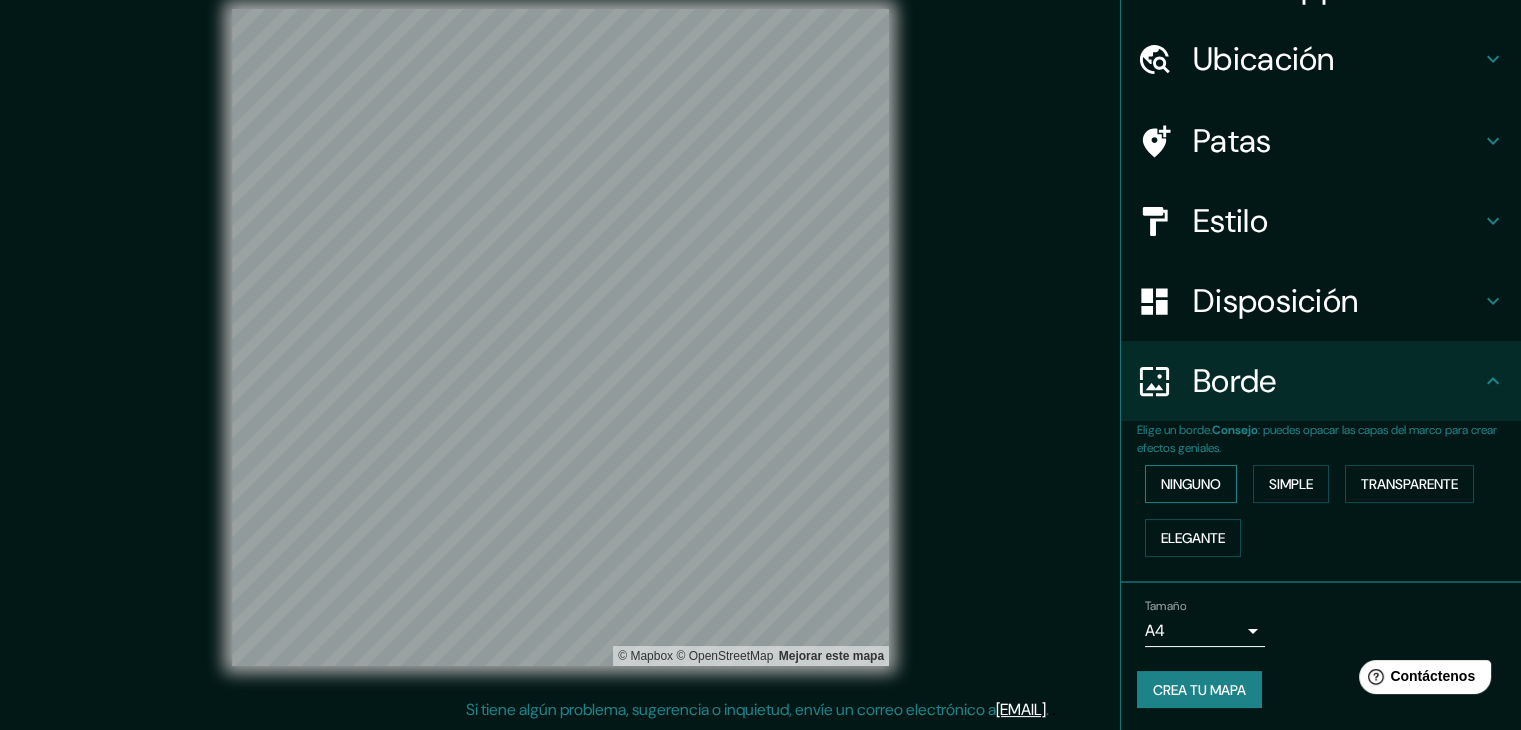 click on "Ninguno" at bounding box center (1191, 484) 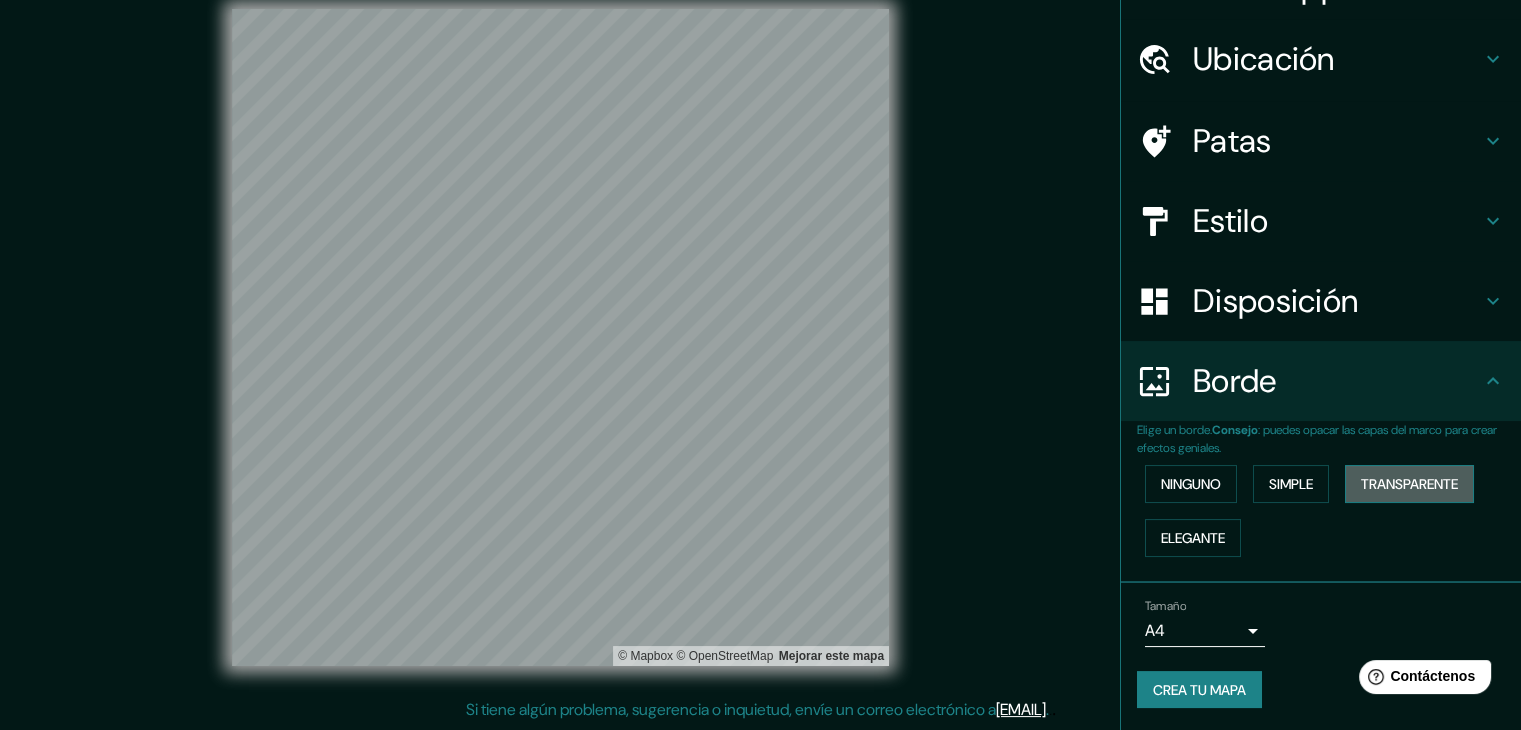 click on "Transparente" at bounding box center [1409, 484] 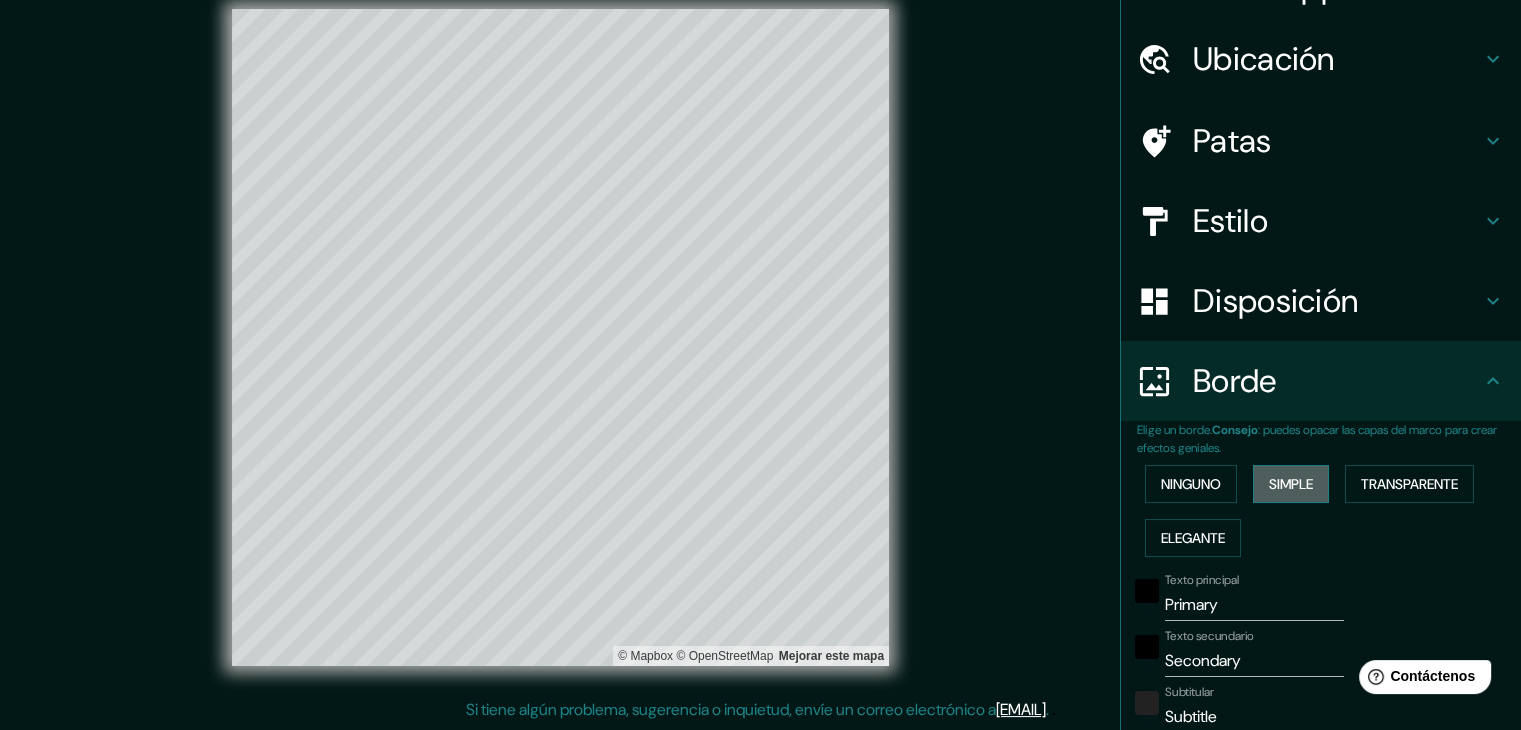 click on "Simple" at bounding box center (1291, 484) 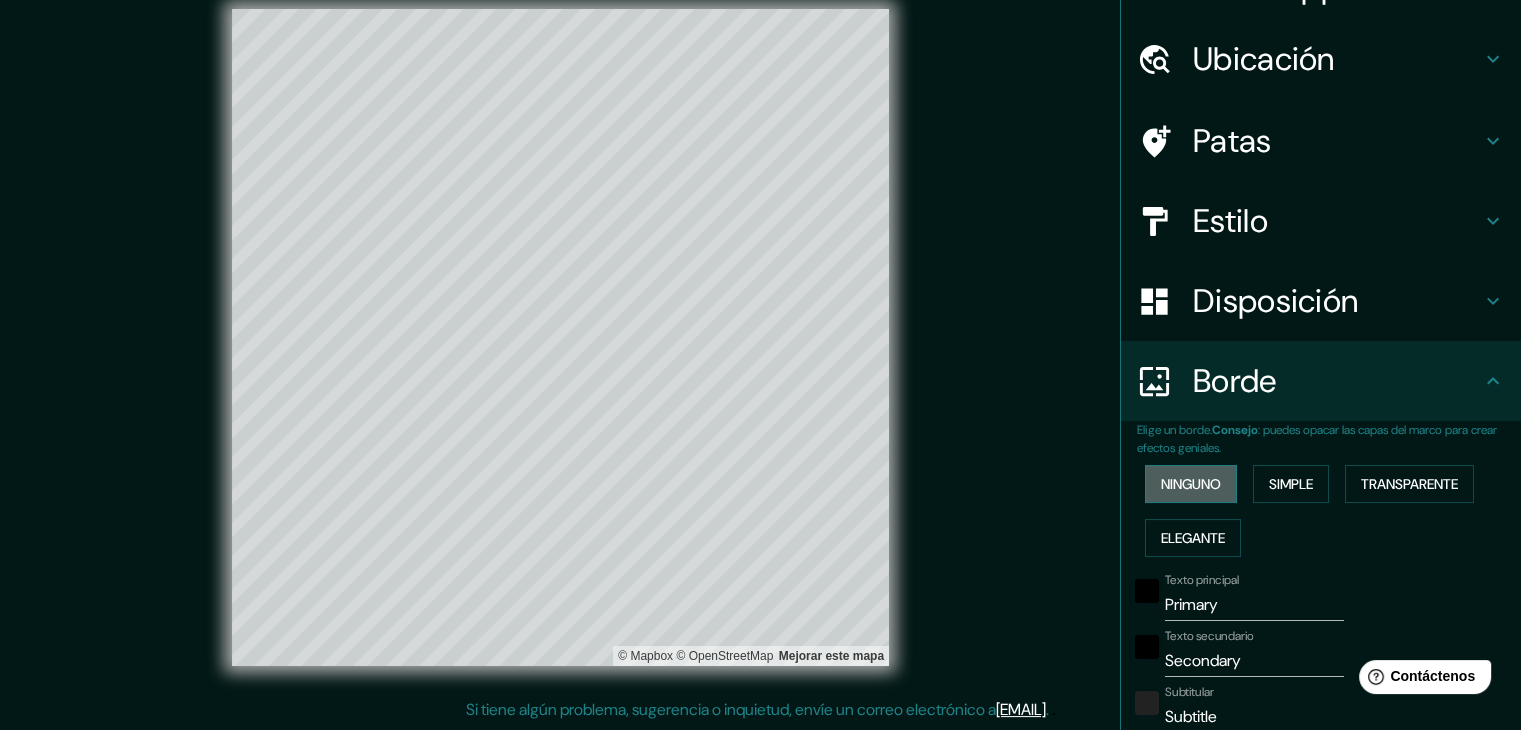 click on "Ninguno" at bounding box center [1191, 484] 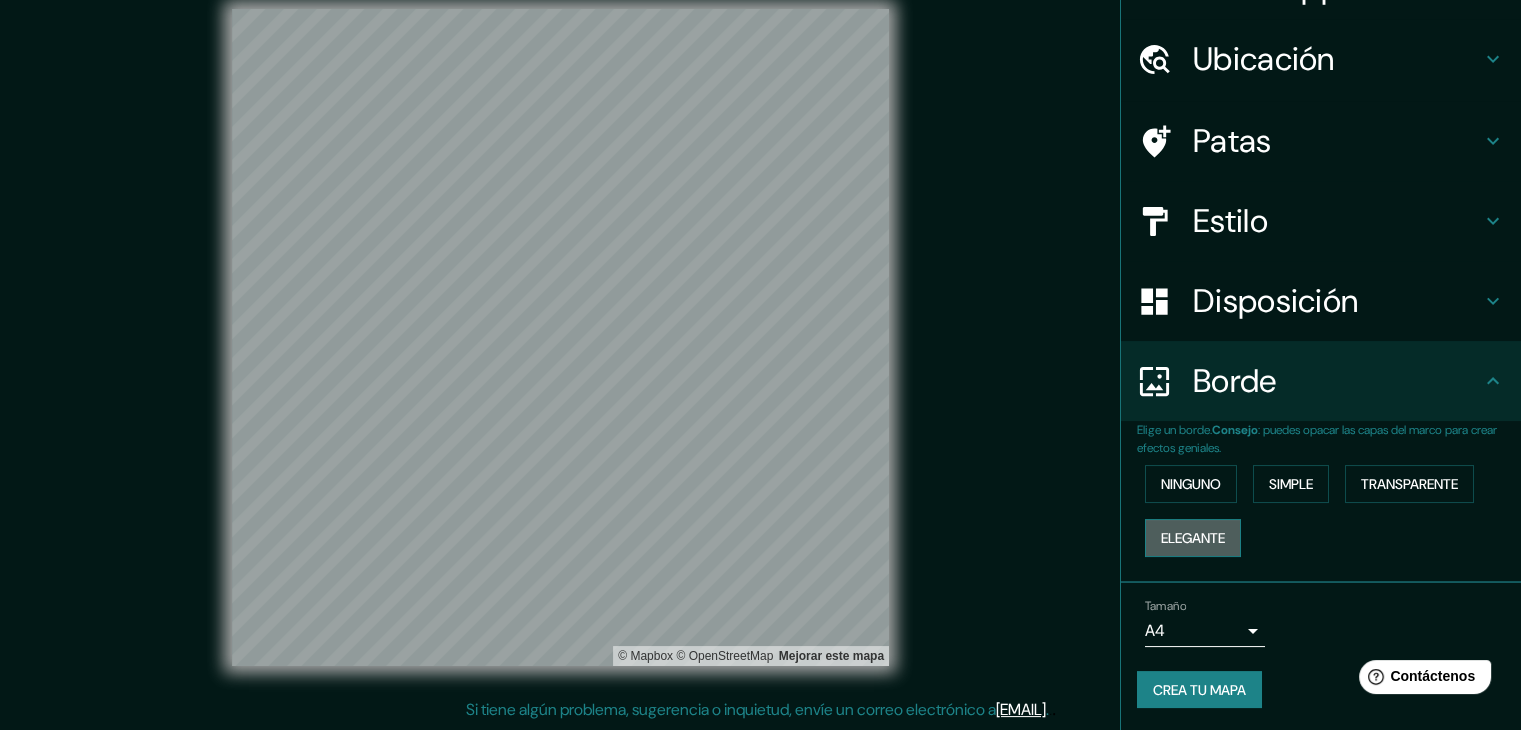 click on "Elegante" at bounding box center [1193, 538] 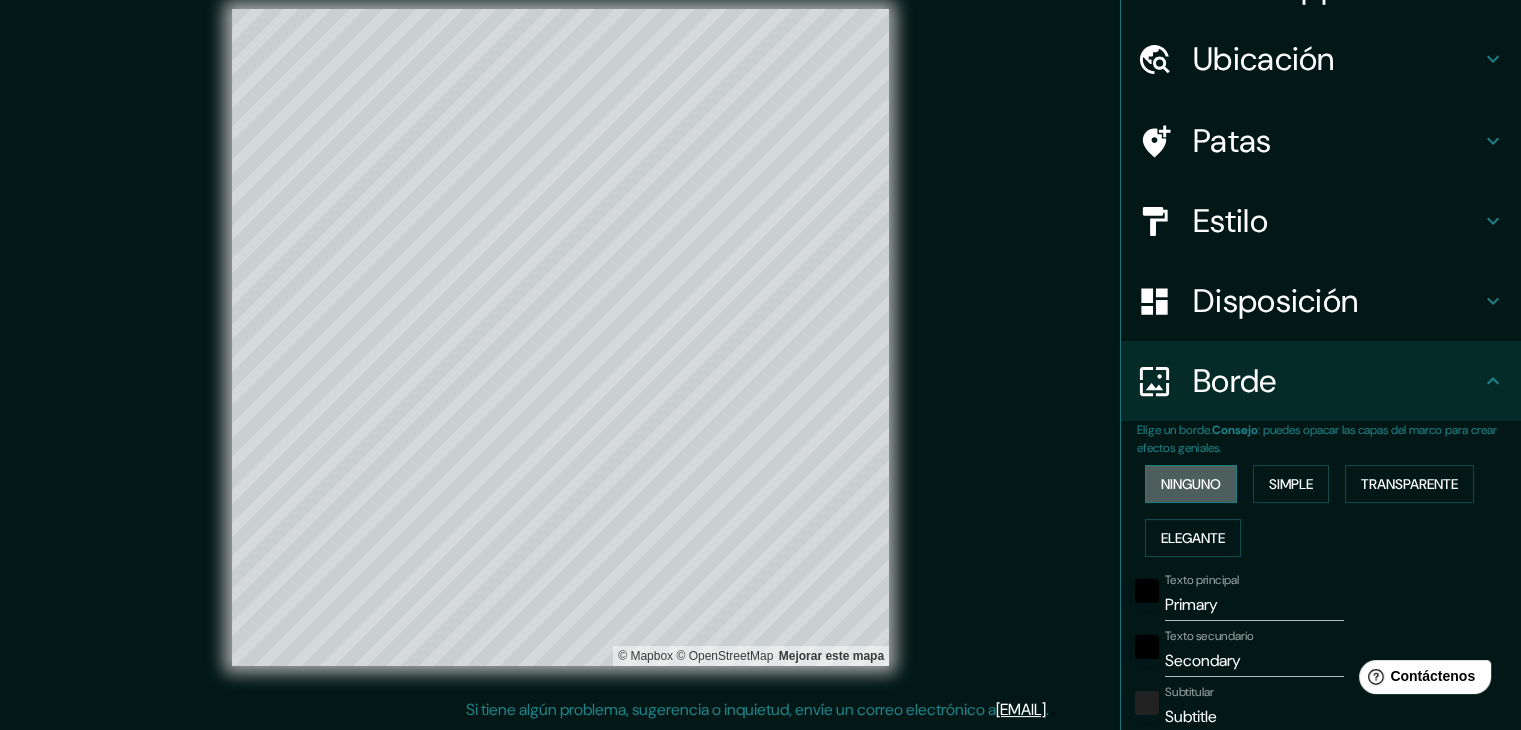 click on "Ninguno" at bounding box center [1191, 484] 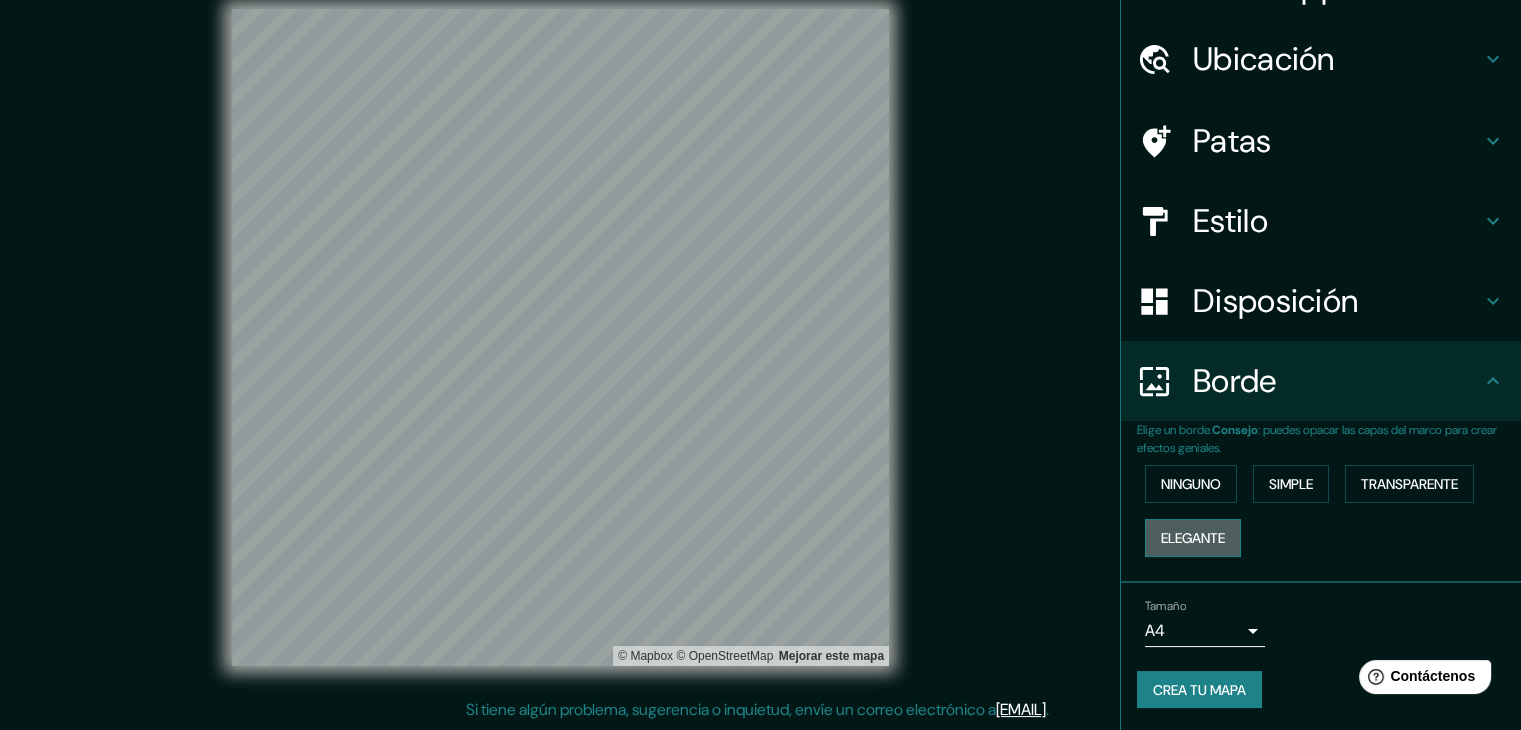 click on "Elegante" at bounding box center [1193, 538] 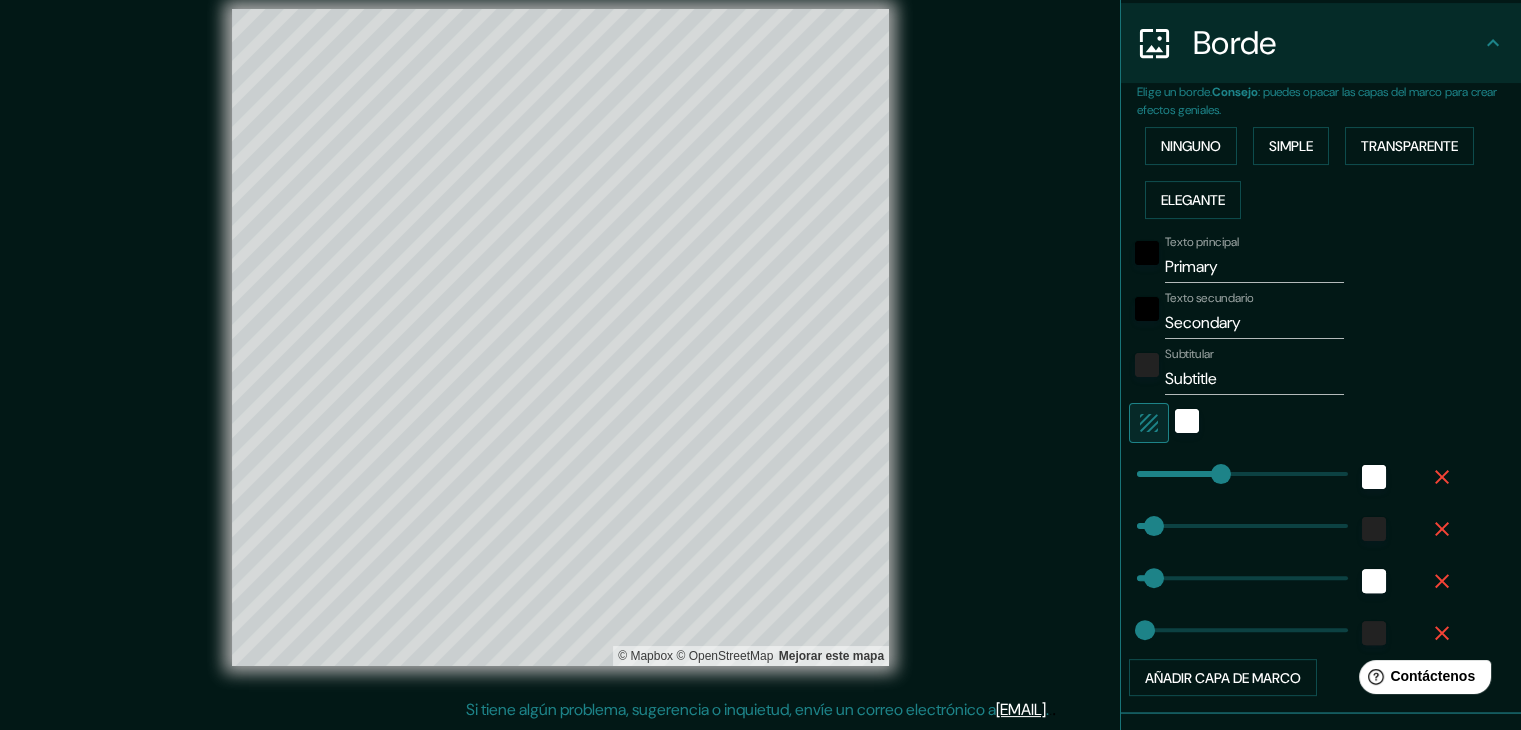 scroll, scrollTop: 445, scrollLeft: 0, axis: vertical 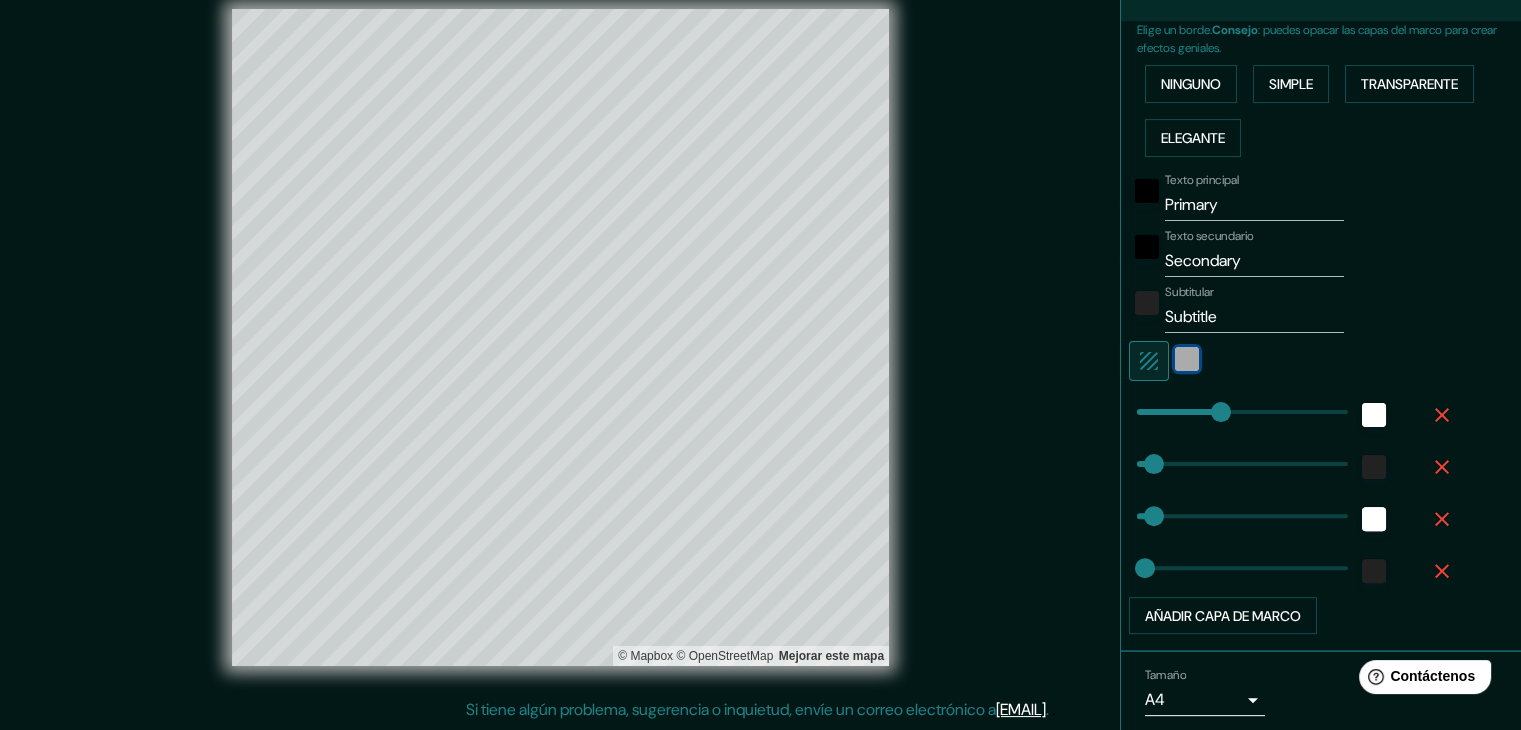 click at bounding box center (1187, 359) 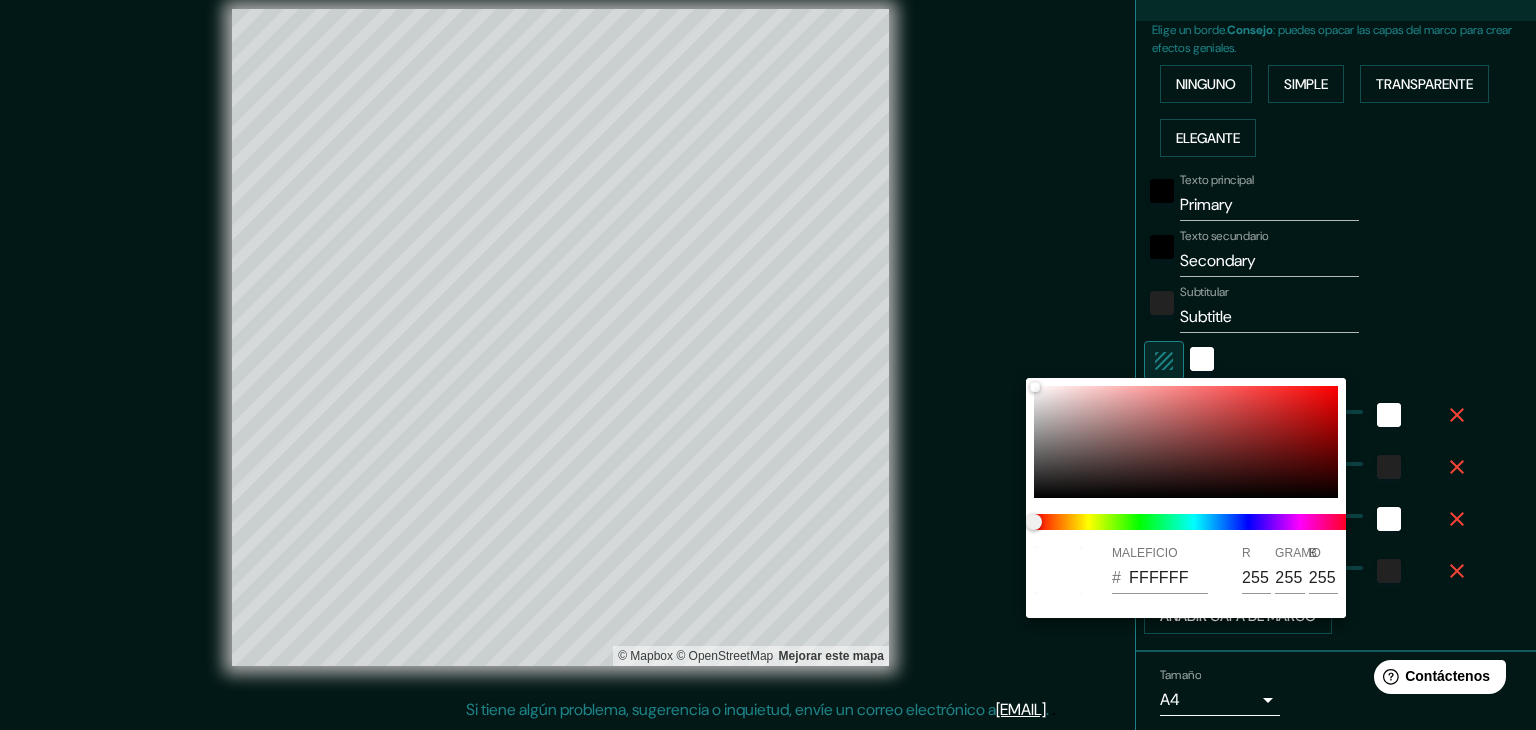 click at bounding box center (768, 365) 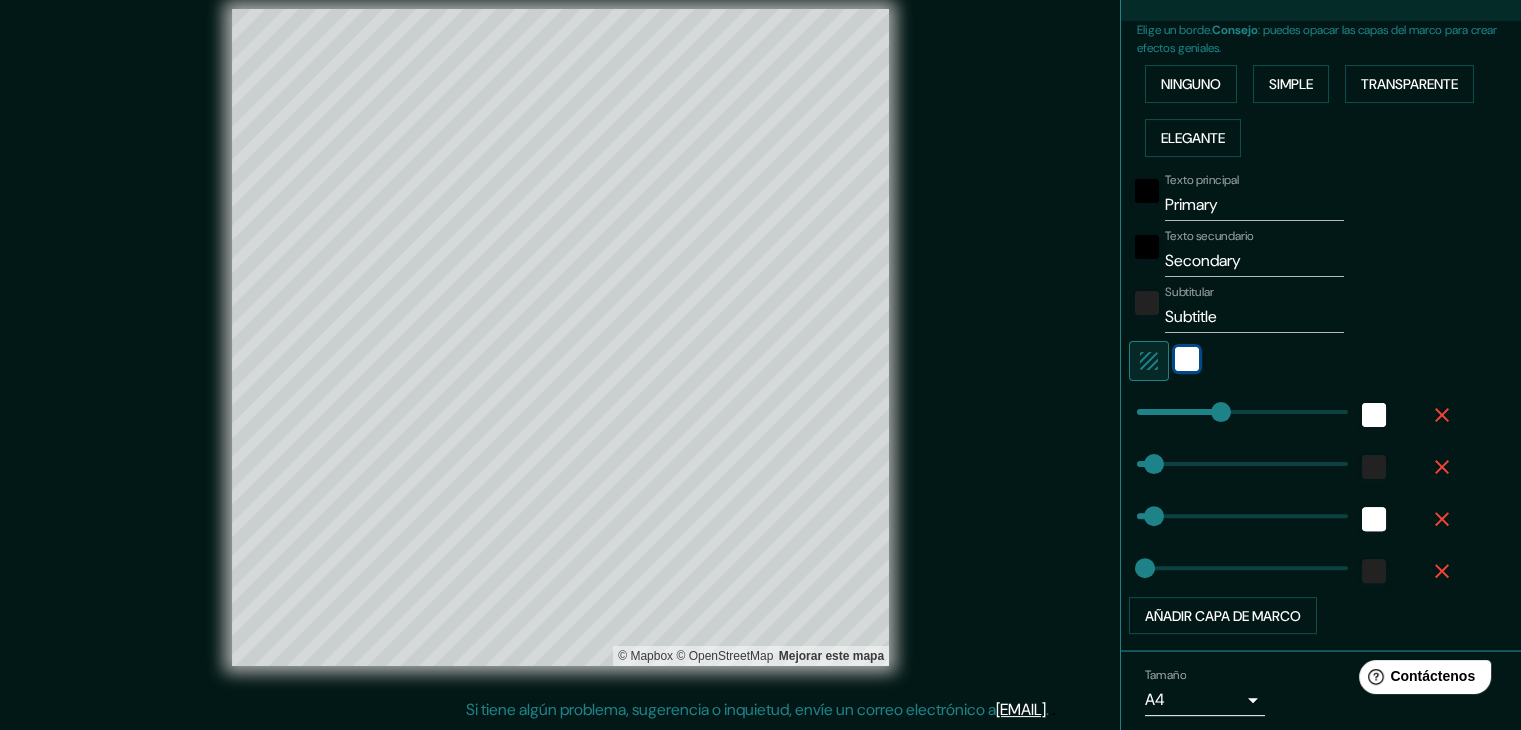 type on "263" 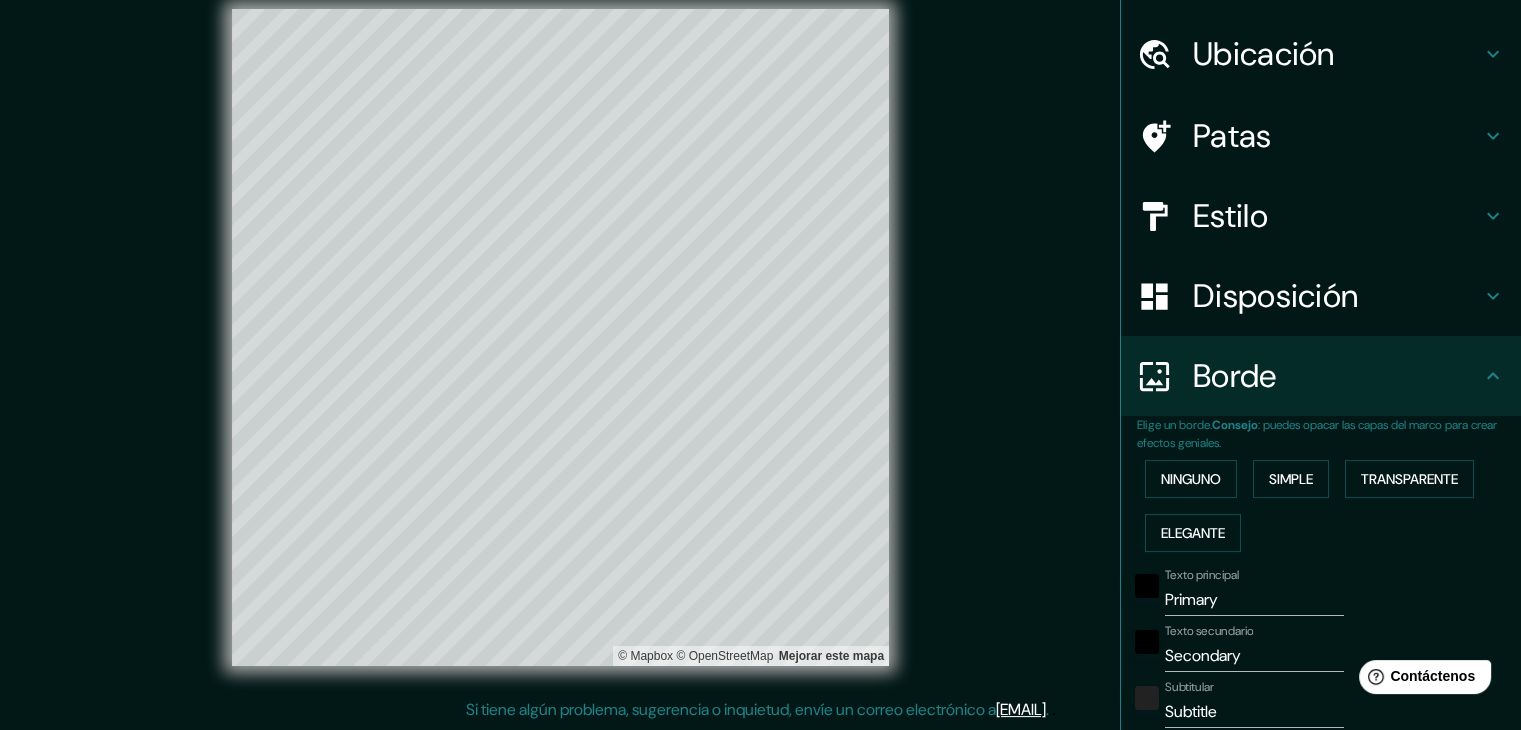 scroll, scrollTop: 14, scrollLeft: 0, axis: vertical 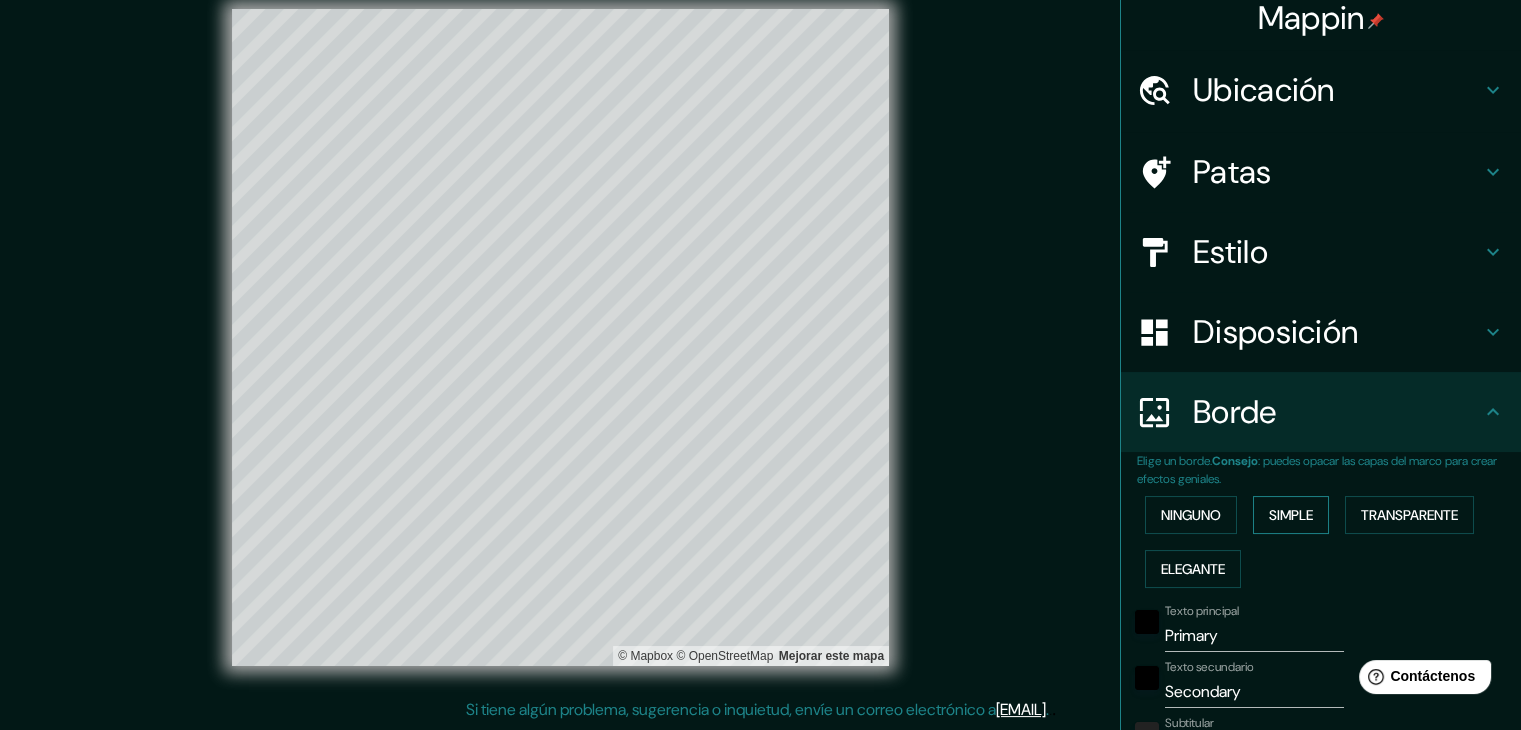 click on "Simple" at bounding box center [1291, 515] 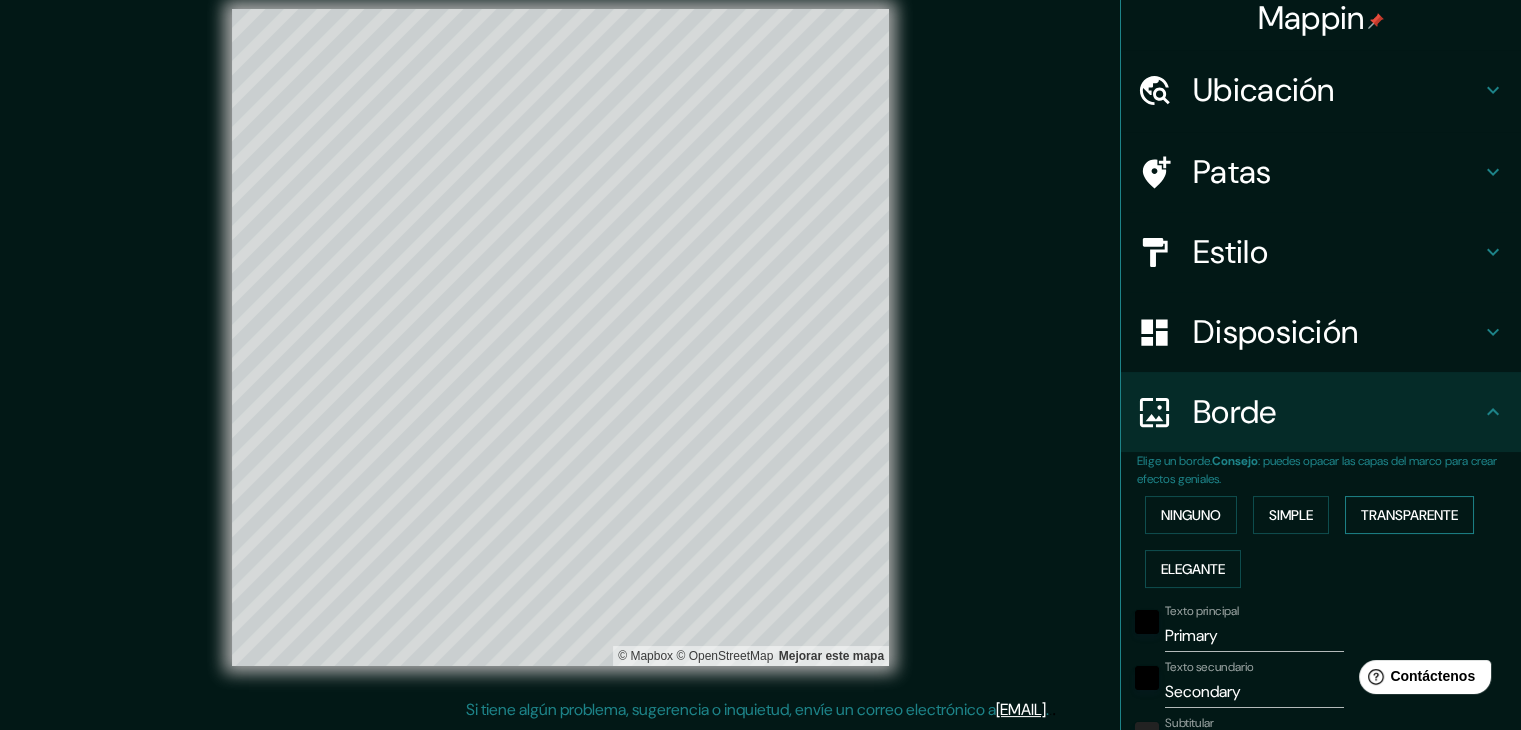 click on "Transparente" at bounding box center (1409, 515) 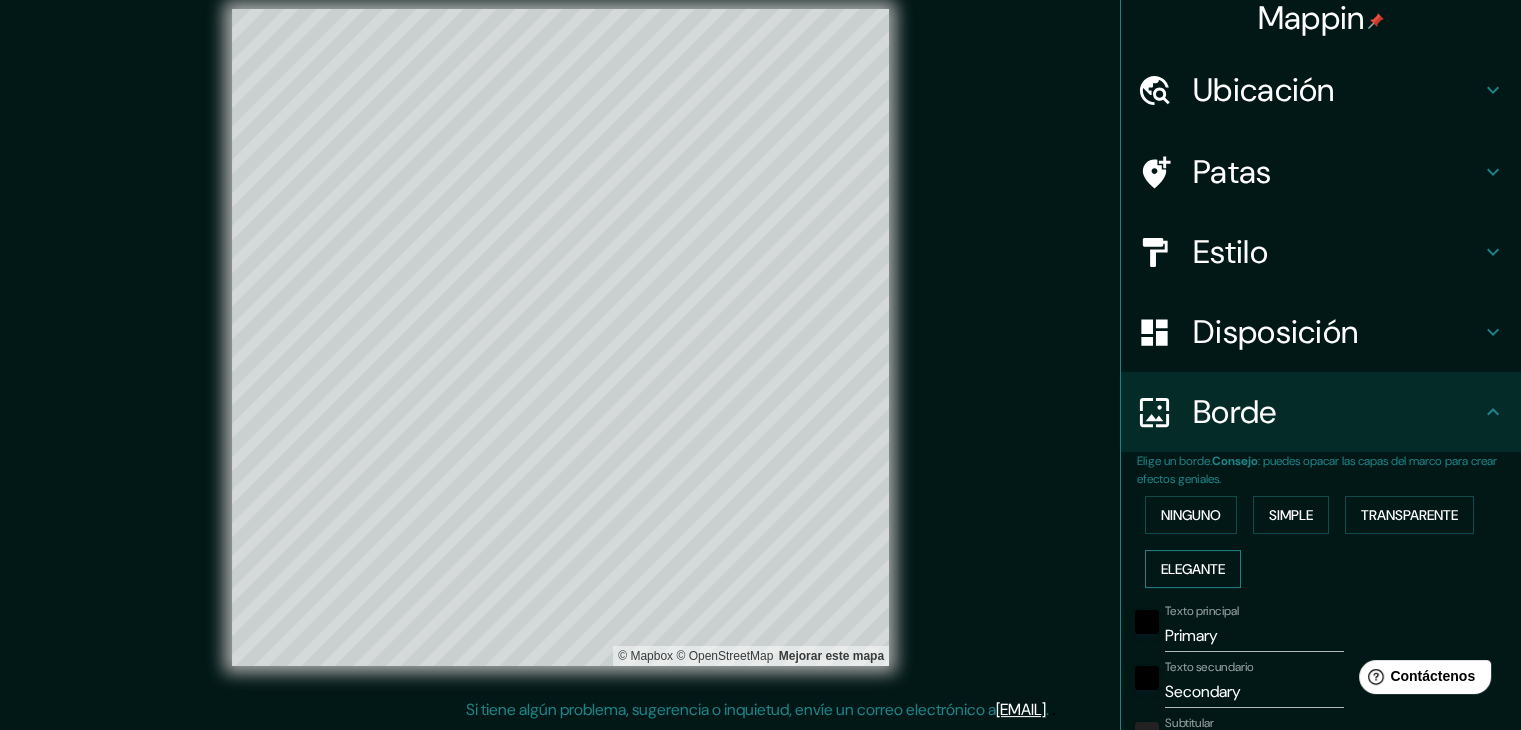 click on "Elegante" at bounding box center [1193, 569] 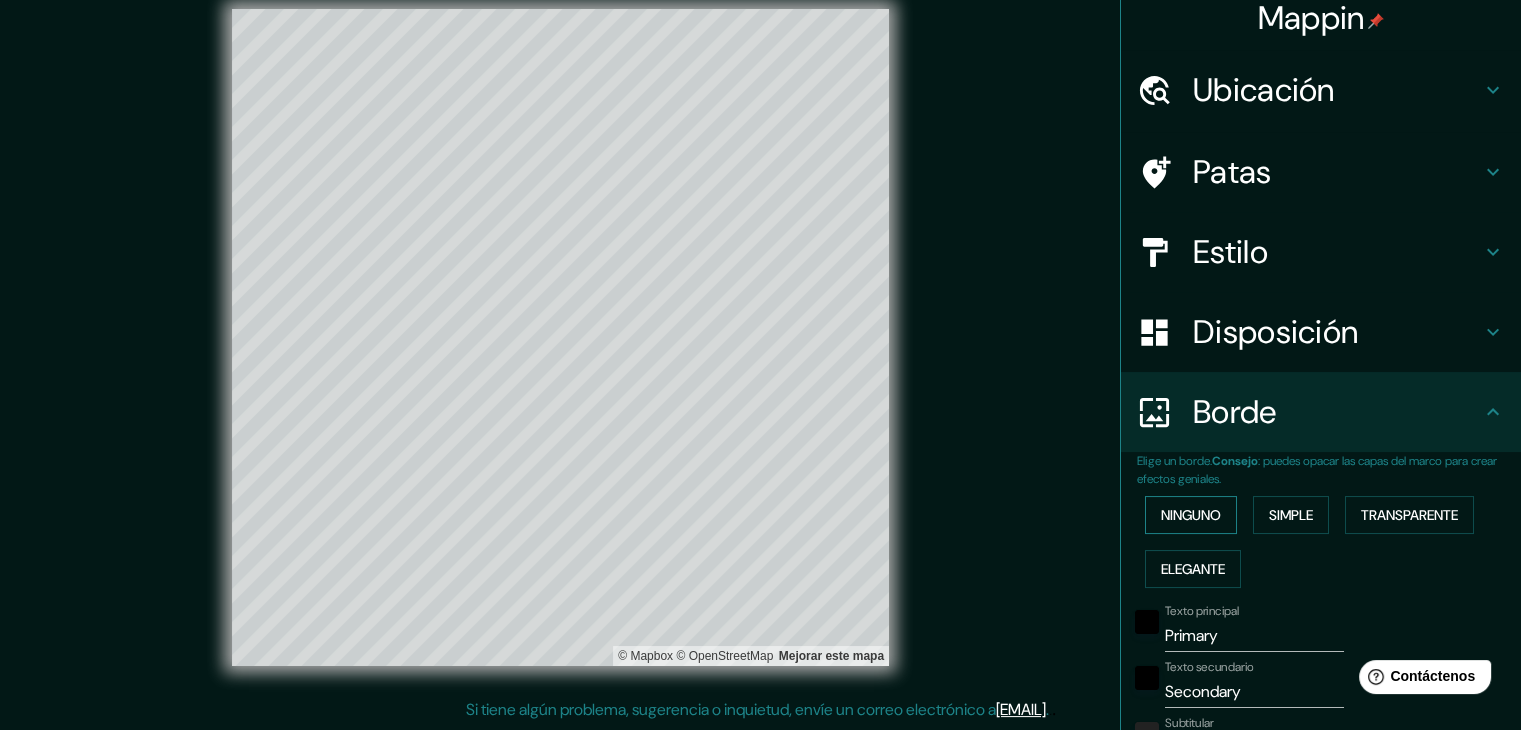click on "Ninguno" at bounding box center (1191, 515) 